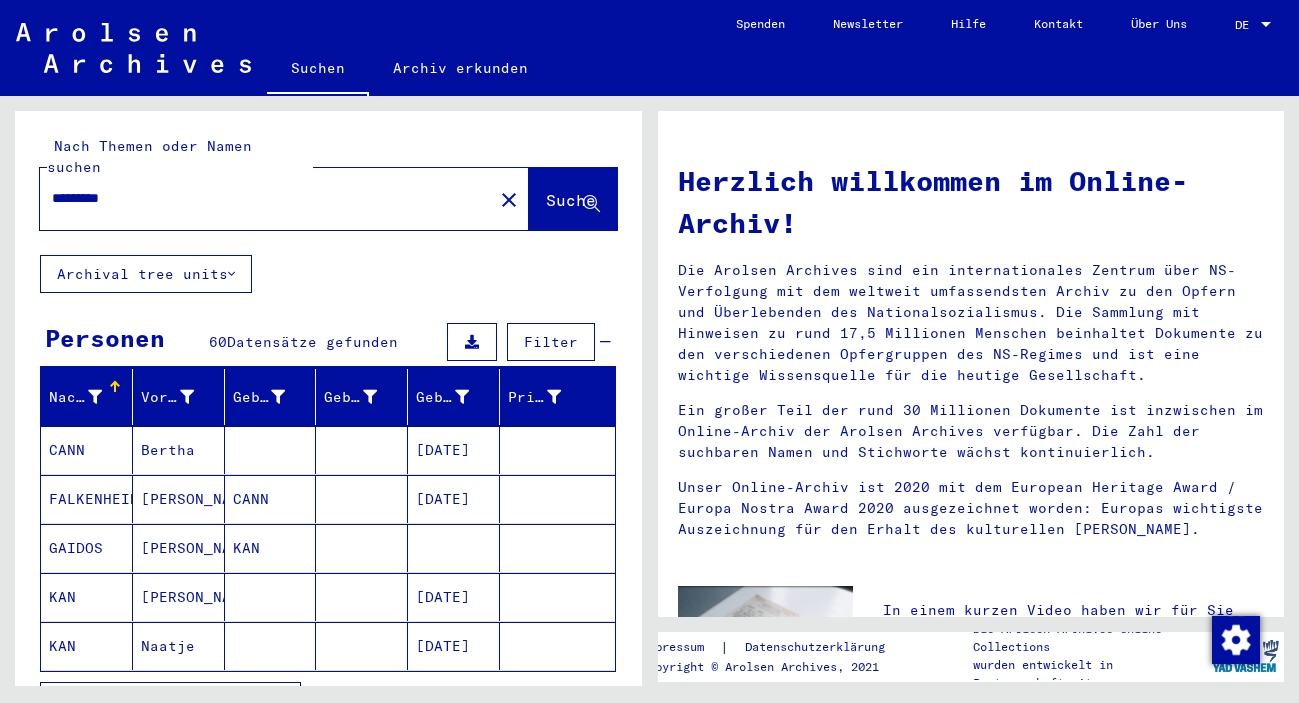 scroll, scrollTop: 0, scrollLeft: 0, axis: both 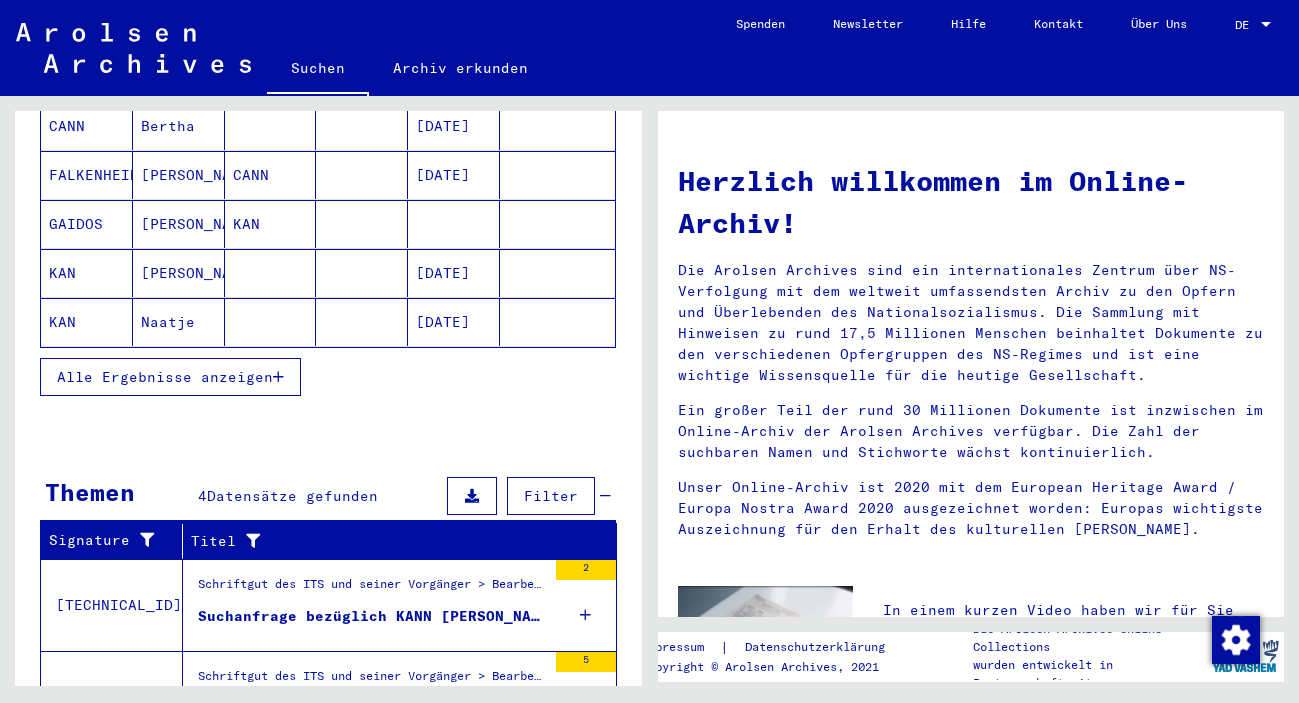 click on "Alle Ergebnisse anzeigen" at bounding box center [170, 377] 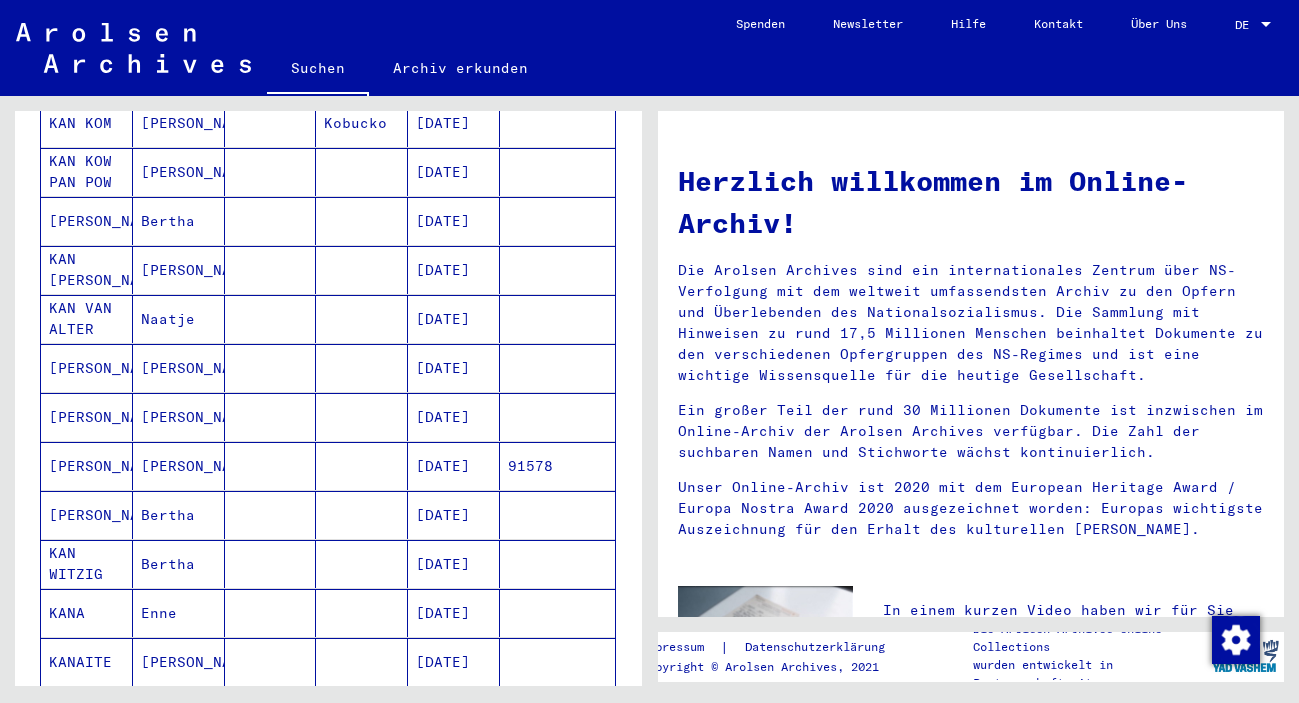 scroll, scrollTop: 1188, scrollLeft: 0, axis: vertical 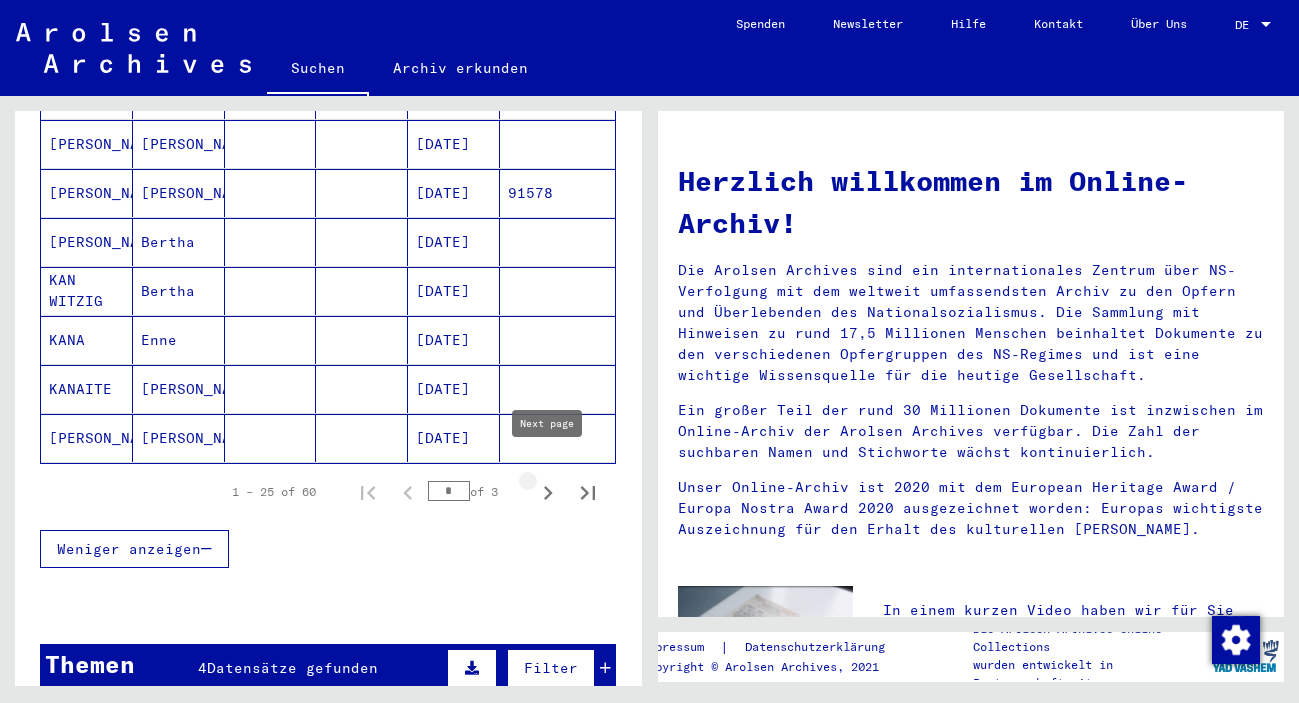 click 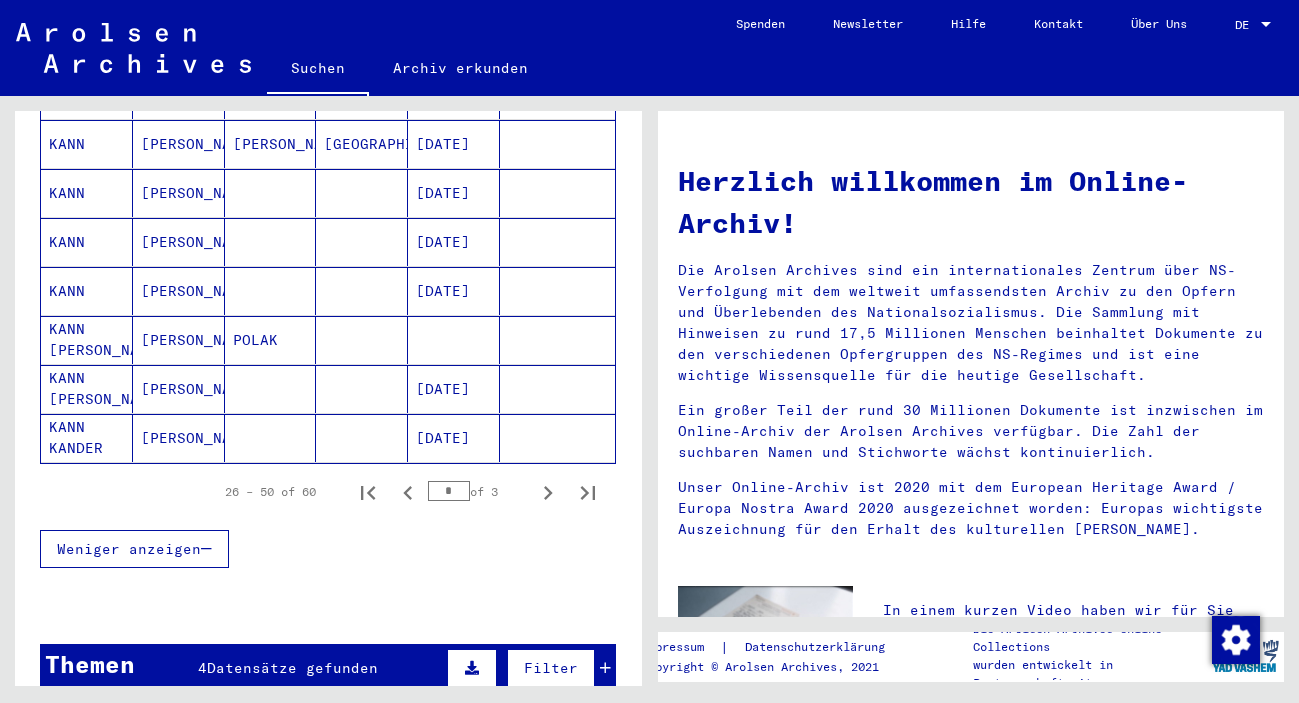click on "[DATE]" at bounding box center [454, 340] 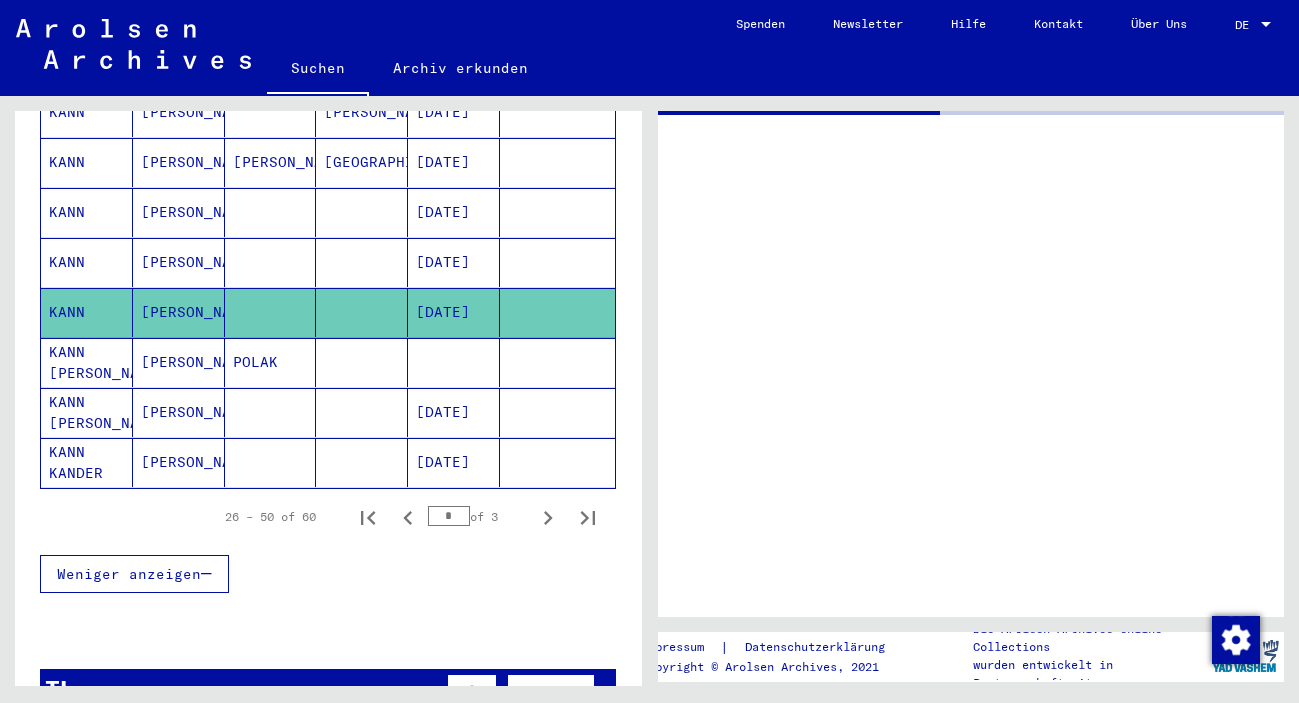 scroll, scrollTop: 1207, scrollLeft: 0, axis: vertical 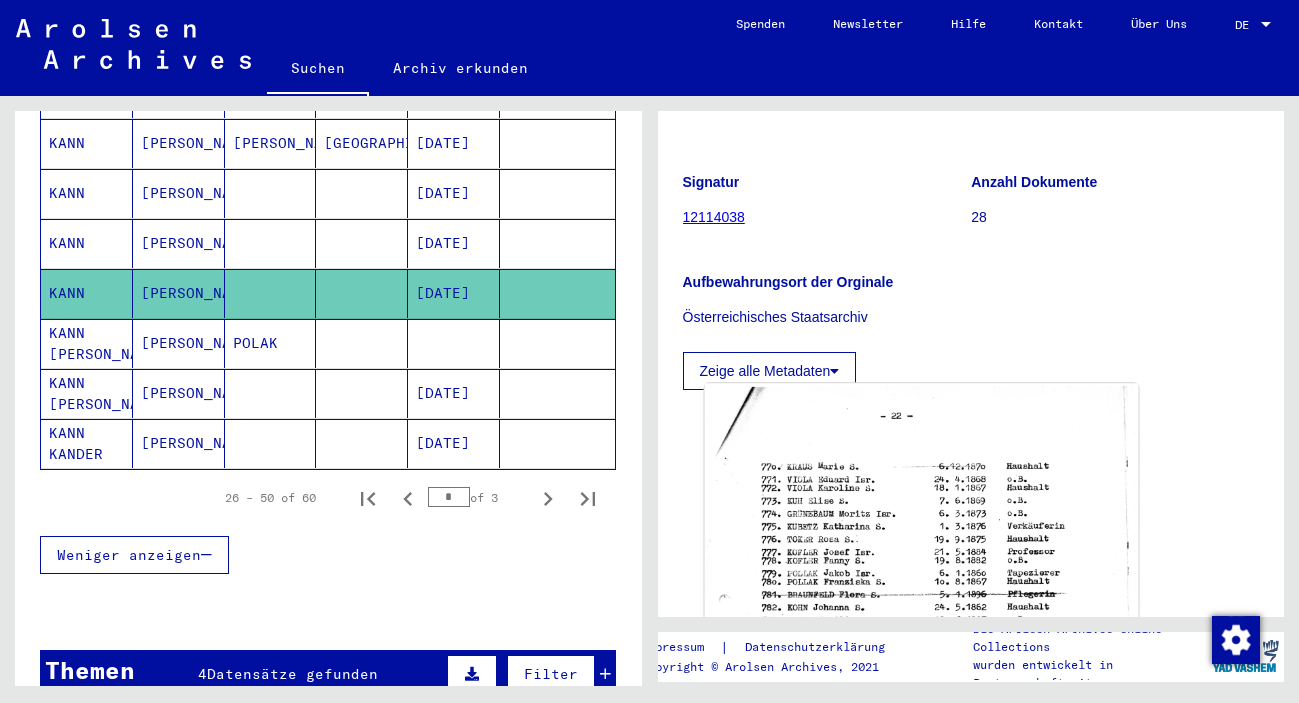 click 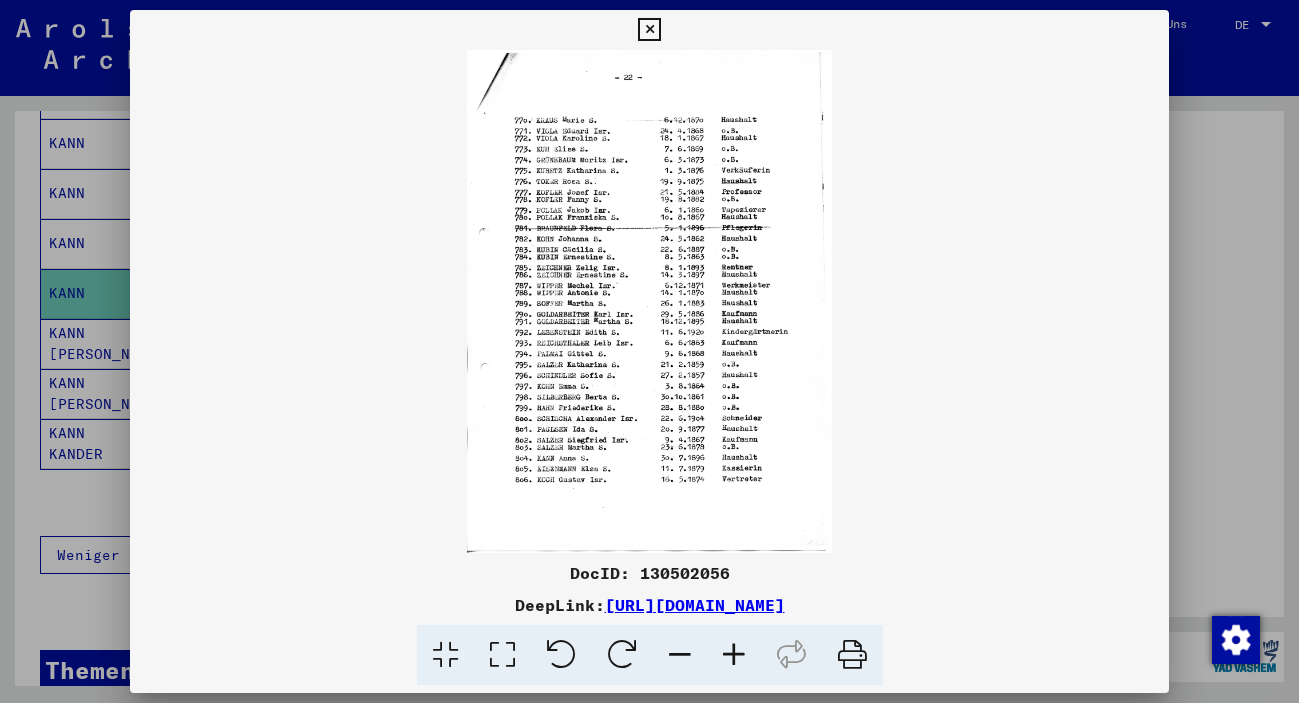 click at bounding box center (734, 655) 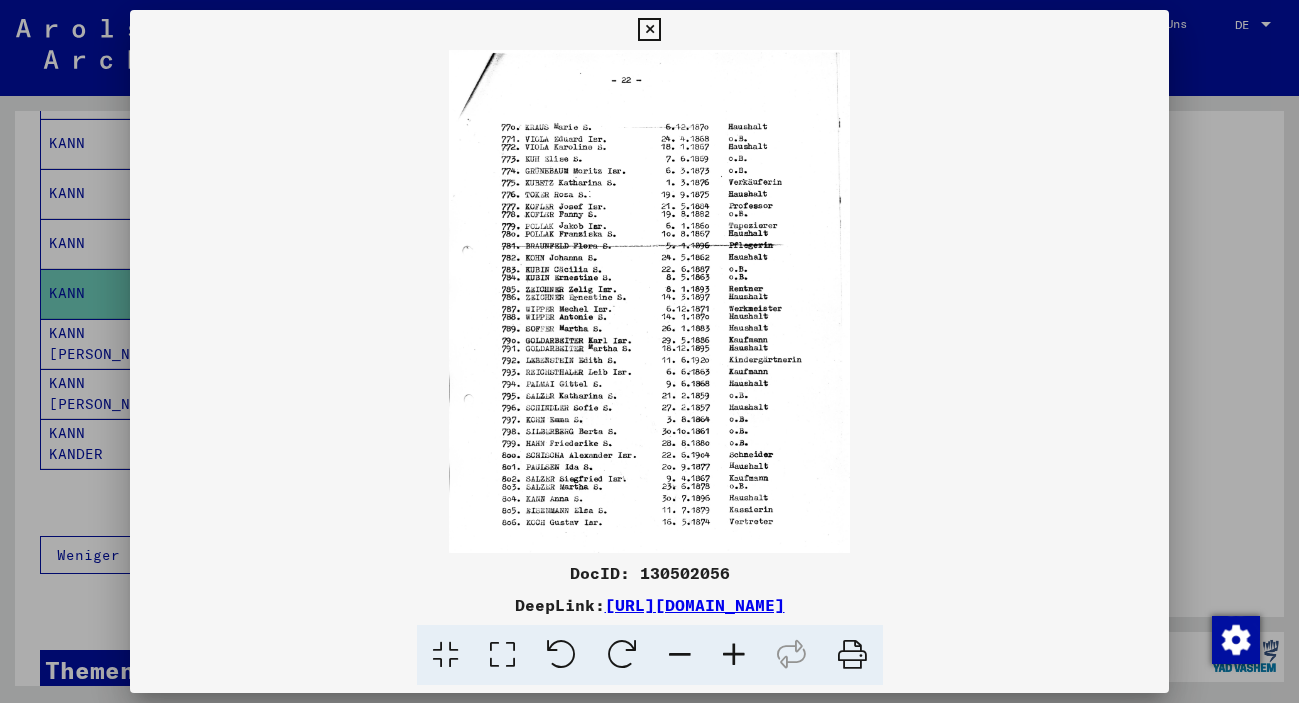 click at bounding box center (734, 655) 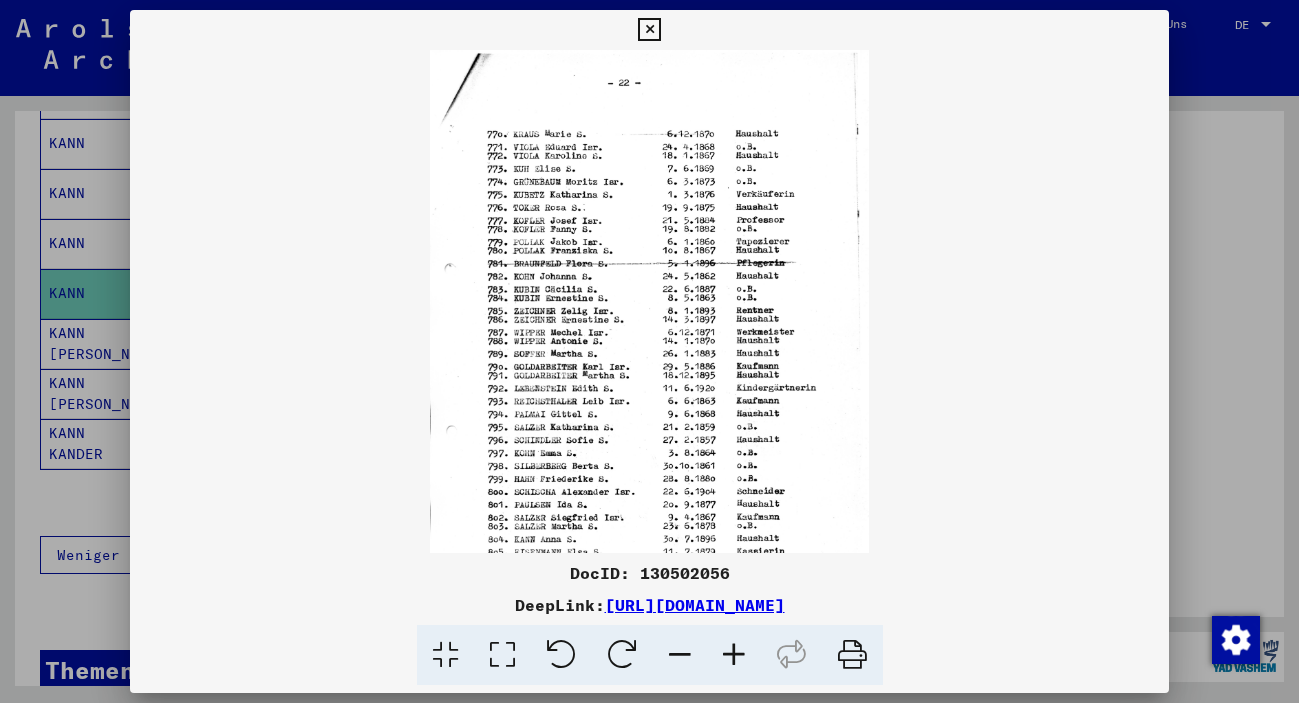 click at bounding box center [734, 655] 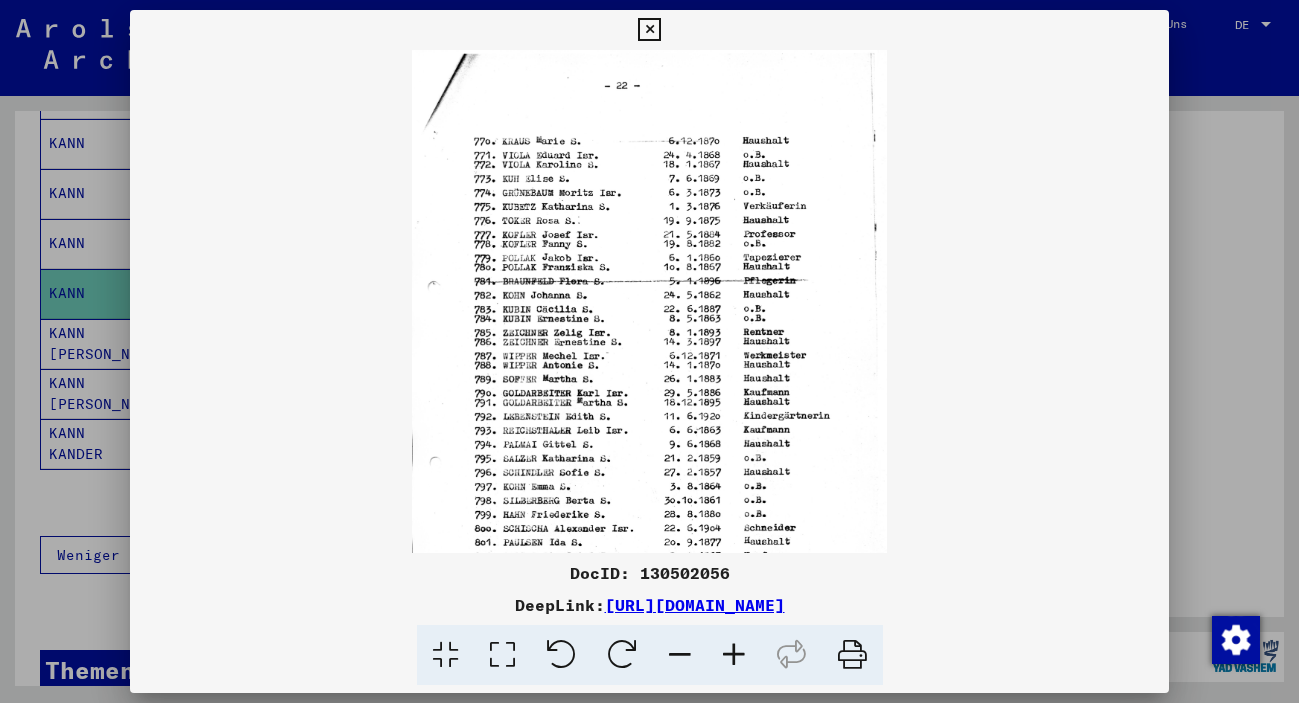 click at bounding box center [734, 655] 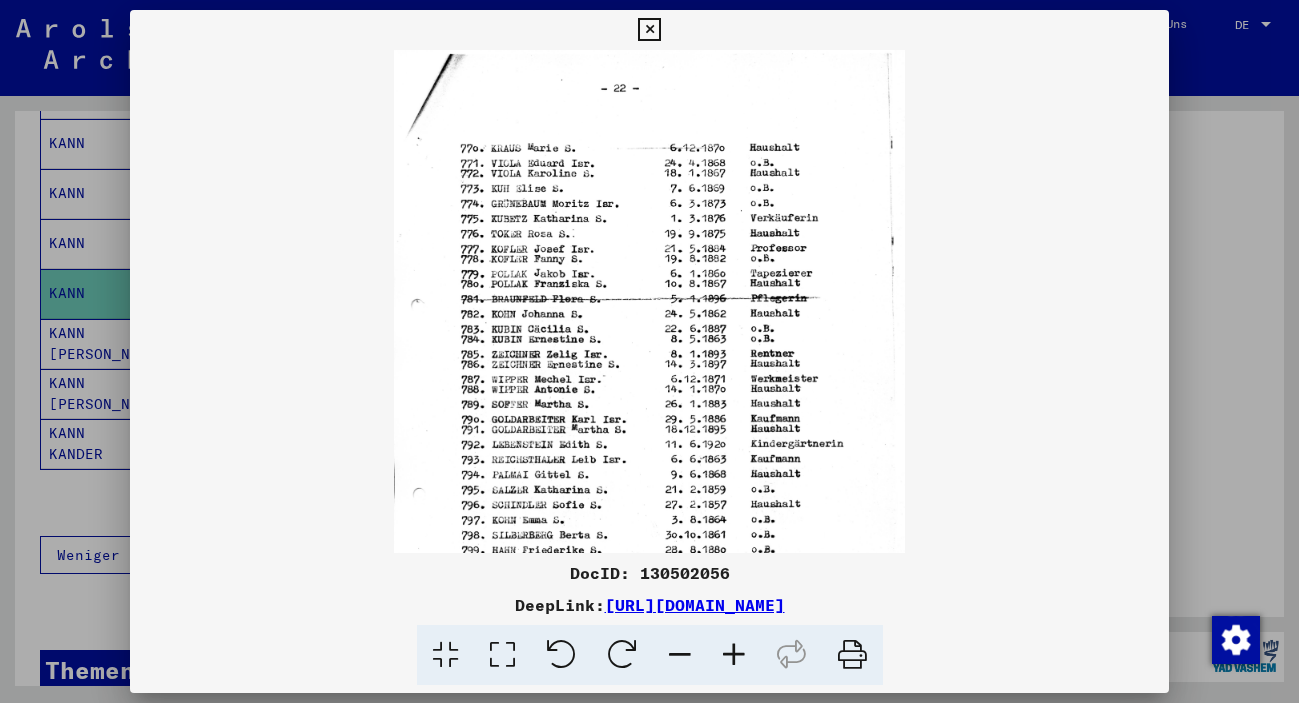 click at bounding box center (734, 655) 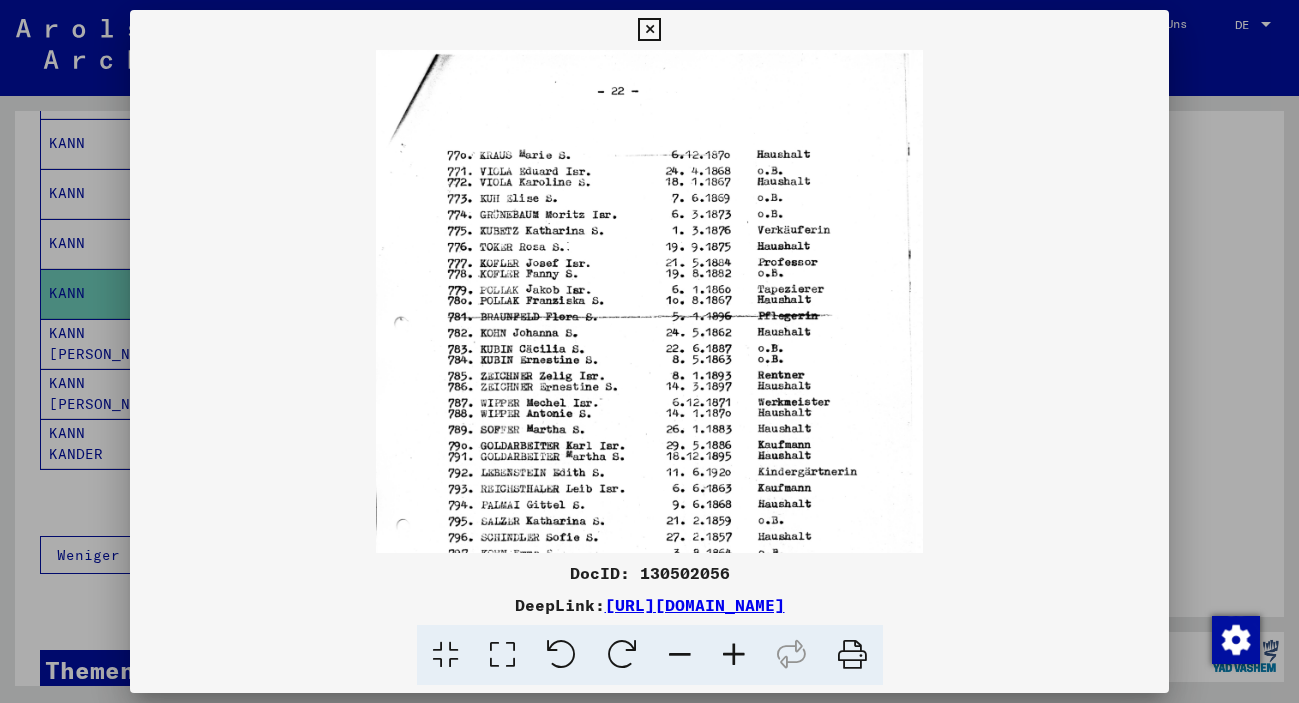 click at bounding box center (734, 655) 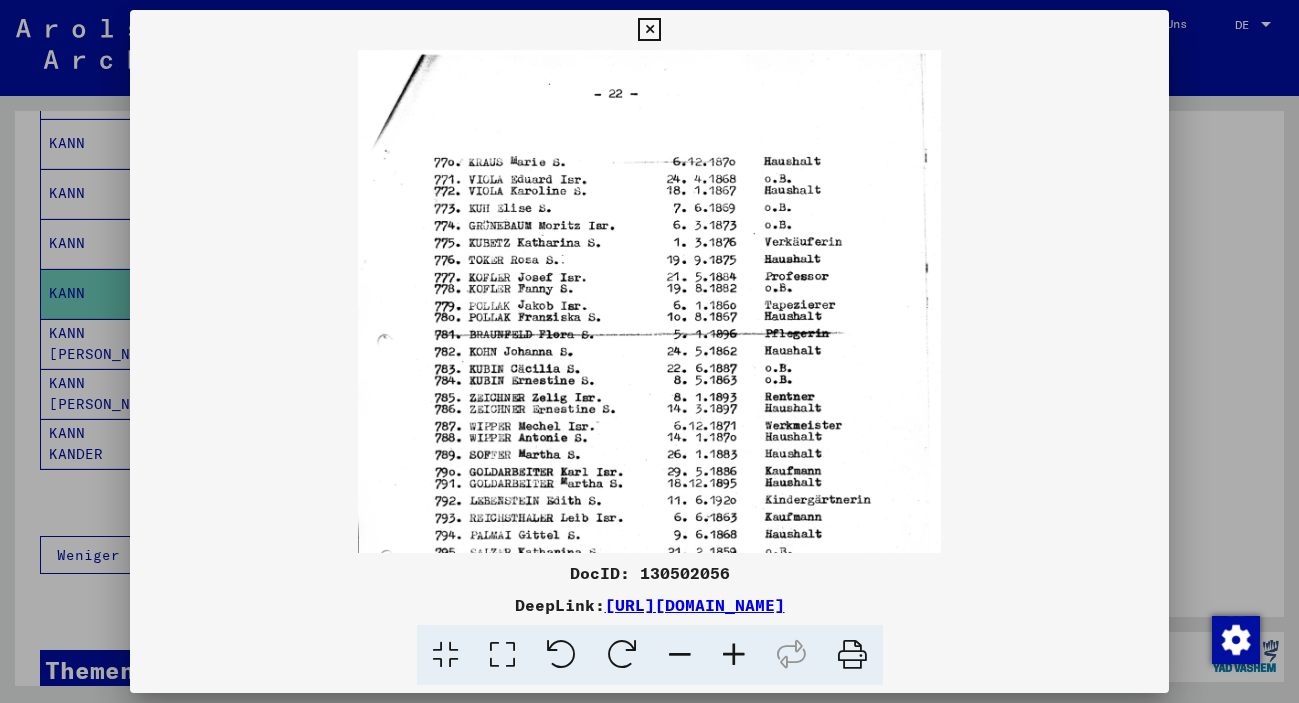 click at bounding box center [734, 655] 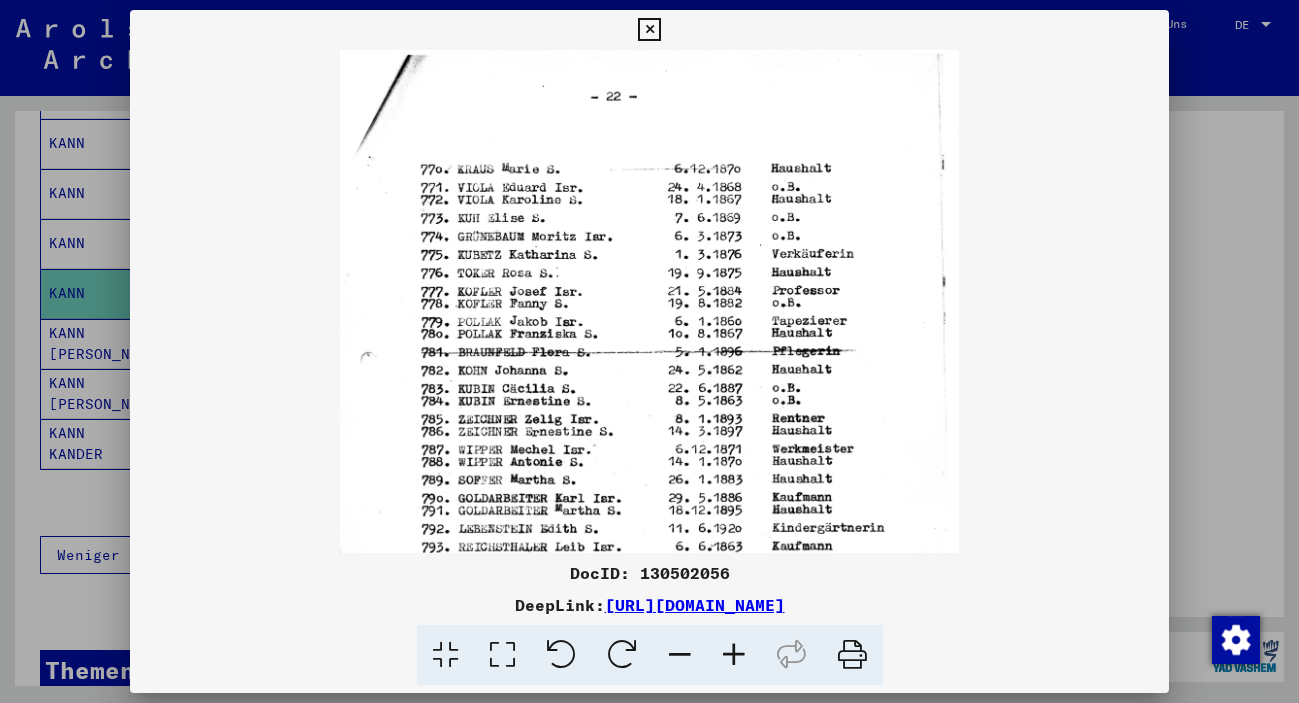 click at bounding box center (734, 655) 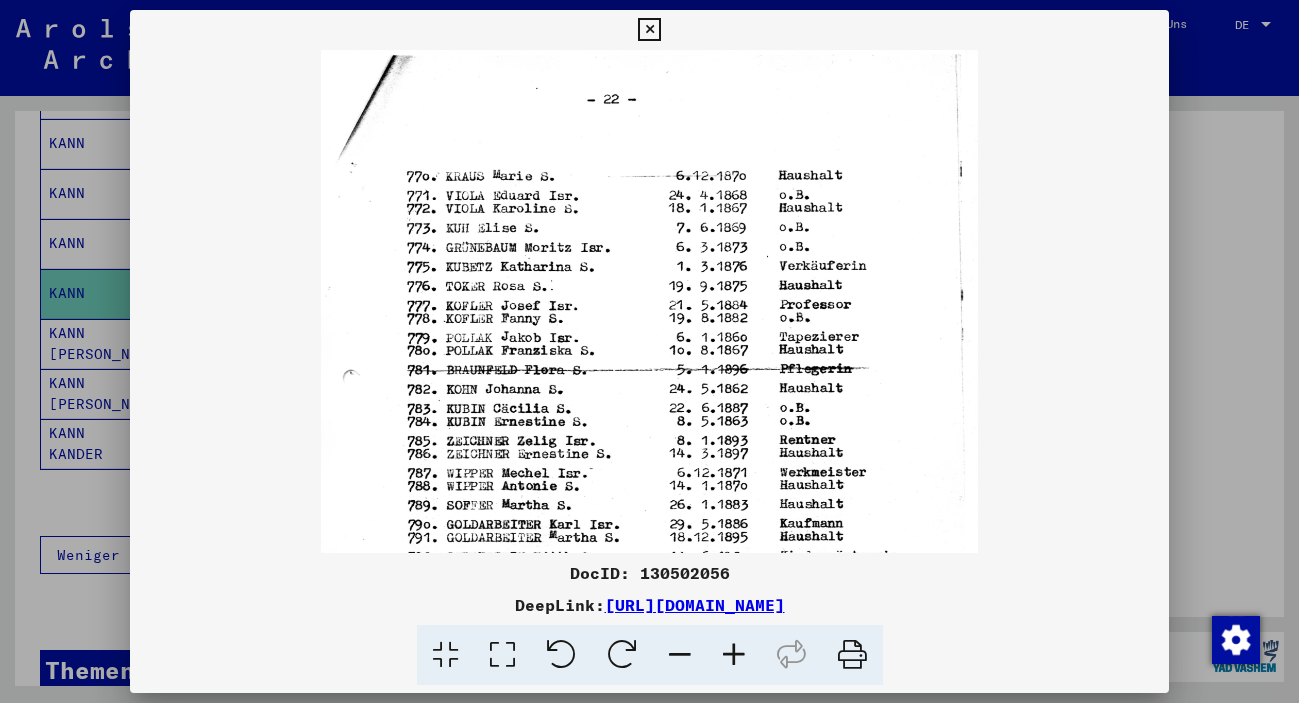 click at bounding box center [734, 655] 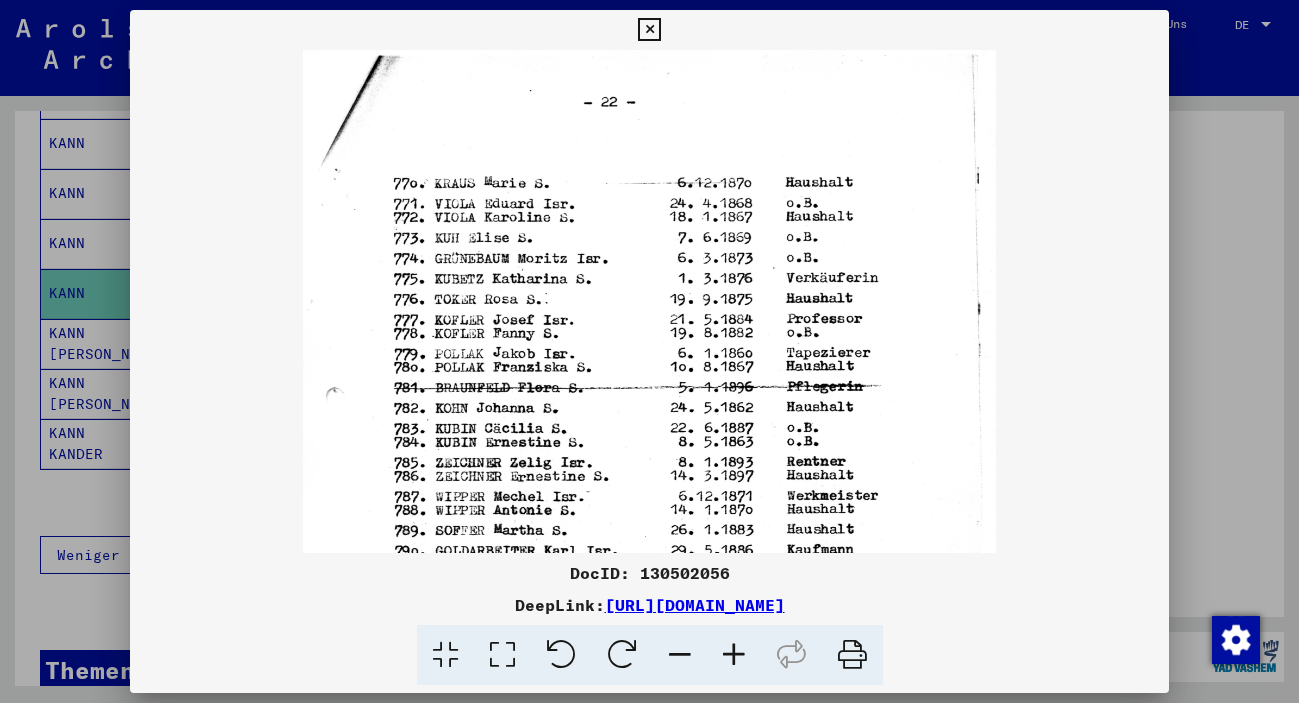 click at bounding box center [734, 655] 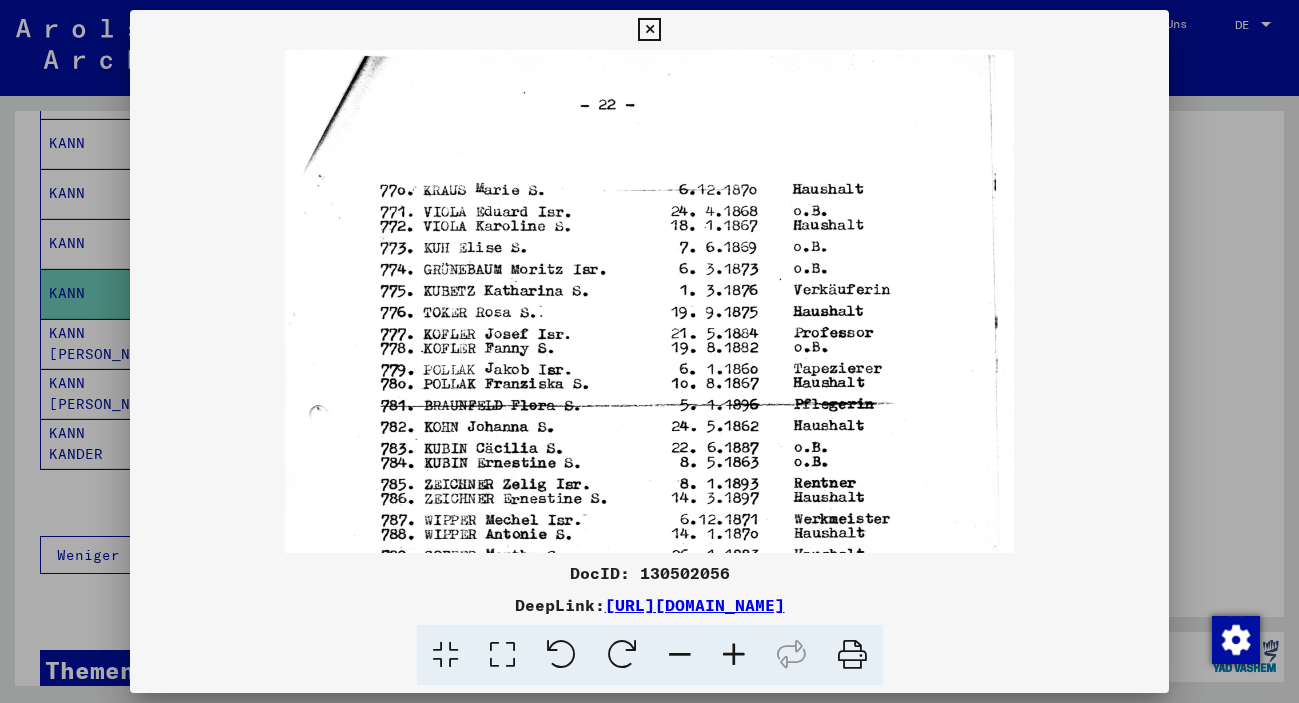 click at bounding box center (734, 655) 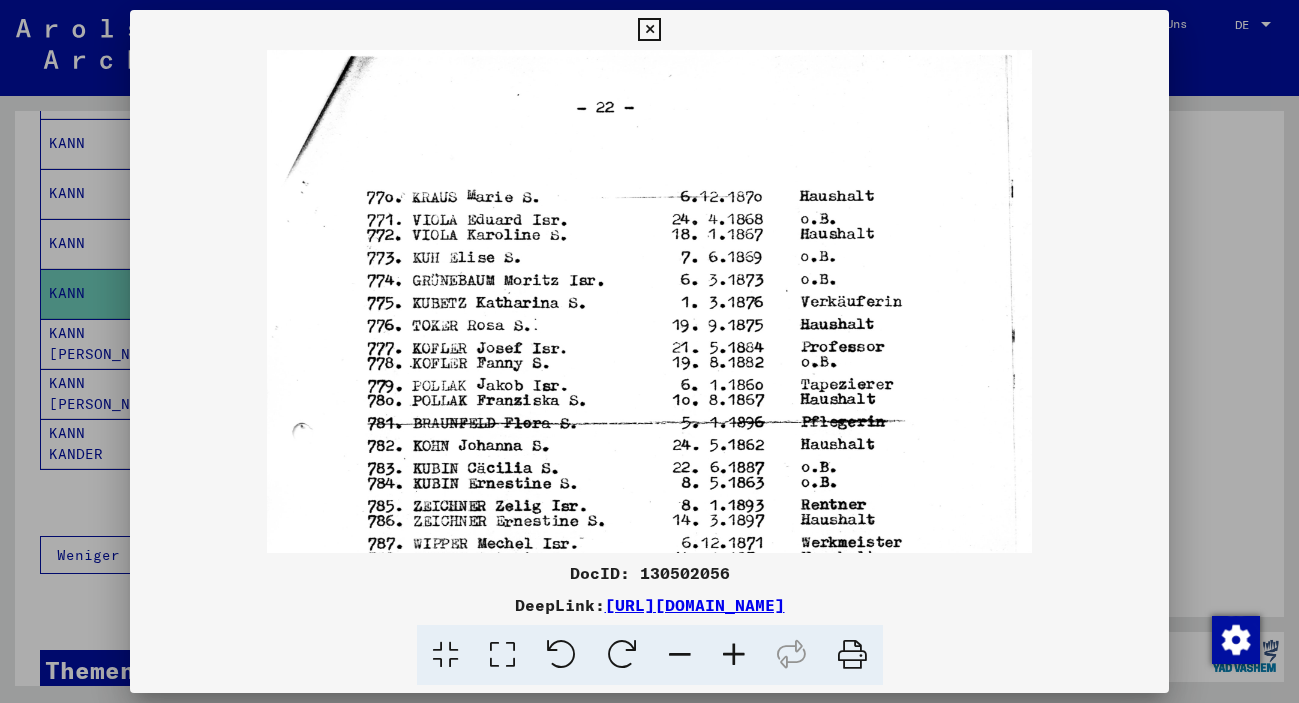 click at bounding box center [734, 655] 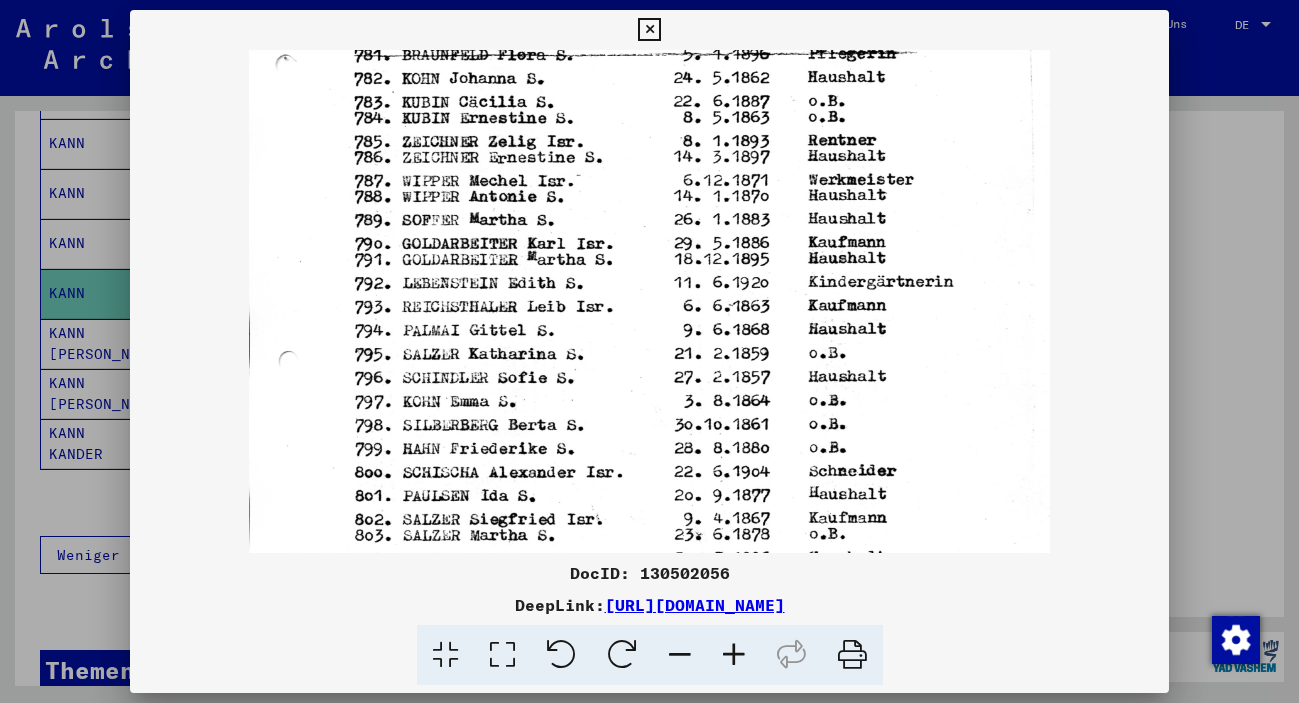 drag, startPoint x: 604, startPoint y: 522, endPoint x: 586, endPoint y: 137, distance: 385.42056 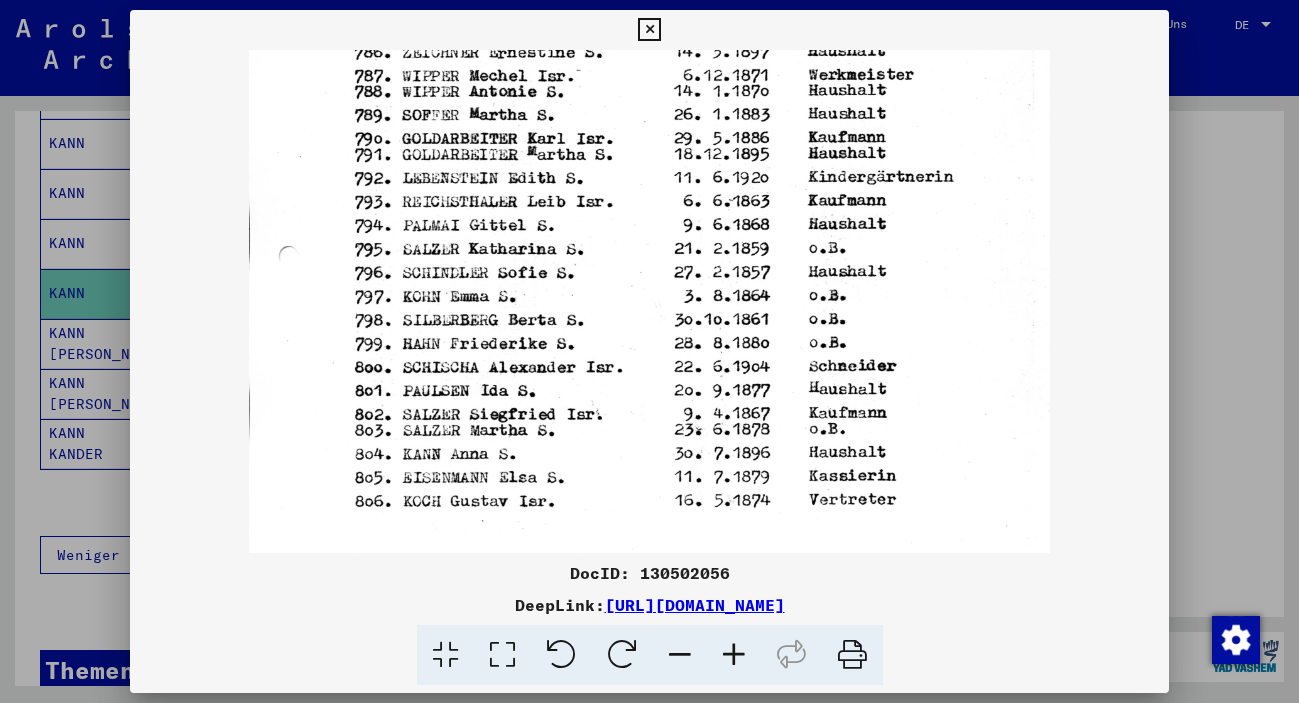 scroll, scrollTop: 531, scrollLeft: 0, axis: vertical 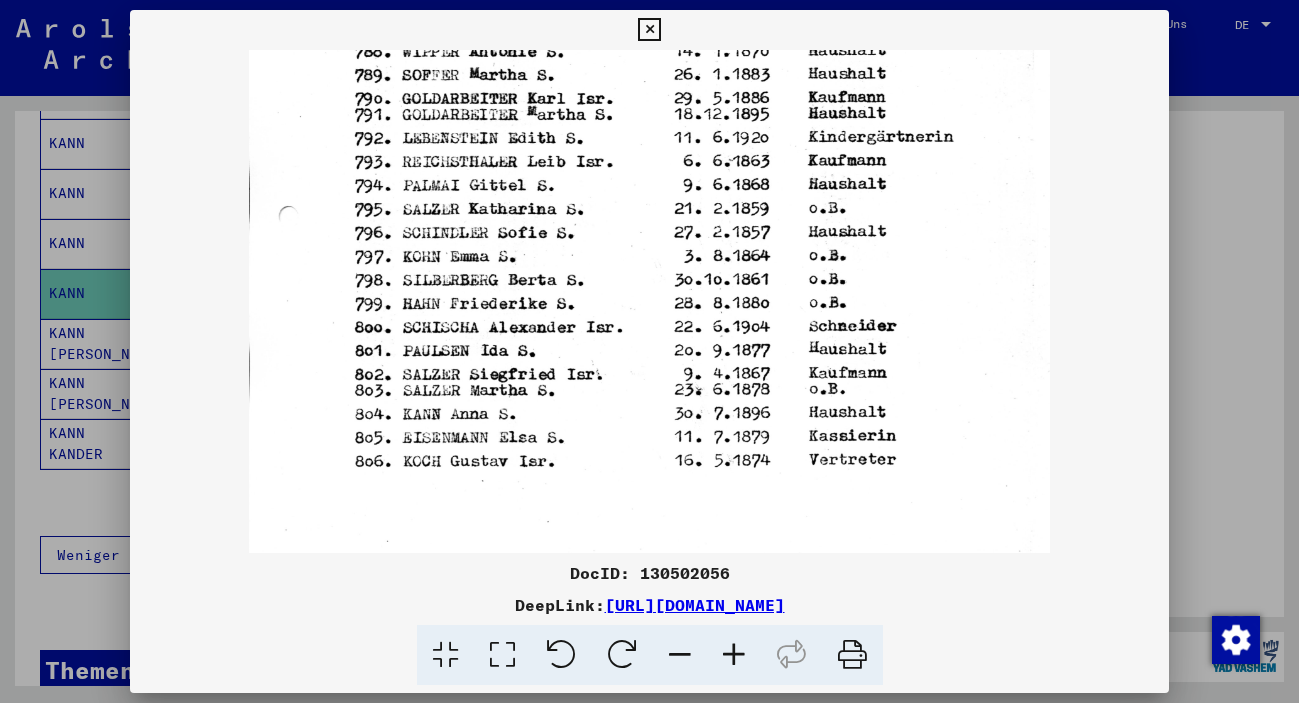 drag, startPoint x: 614, startPoint y: 461, endPoint x: 609, endPoint y: 316, distance: 145.08618 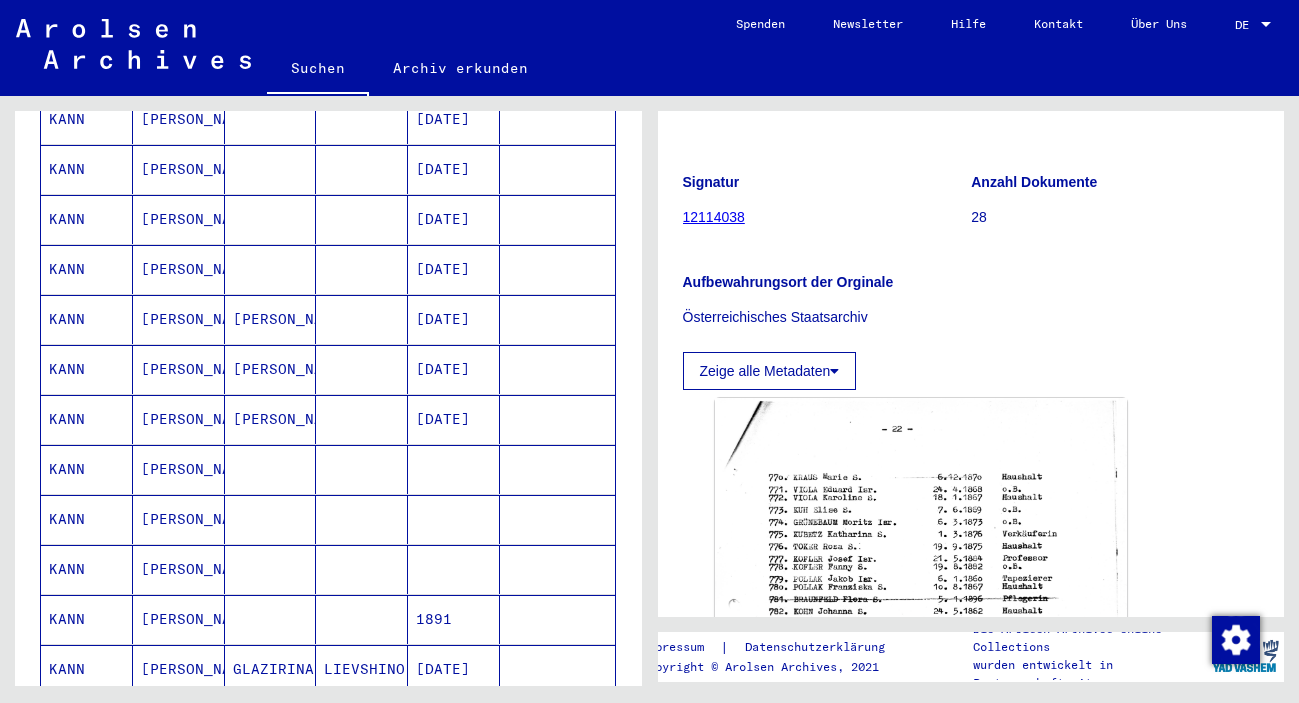 scroll, scrollTop: 451, scrollLeft: 0, axis: vertical 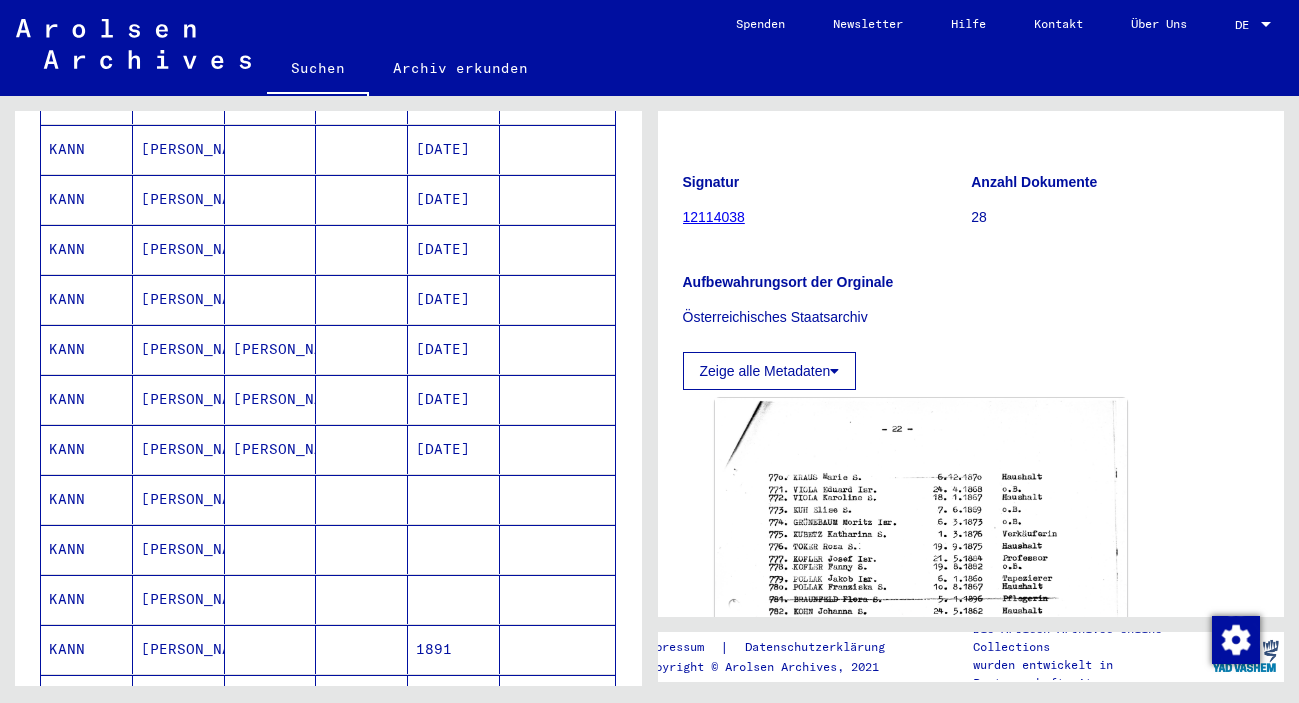 click on "[DATE]" at bounding box center (454, 249) 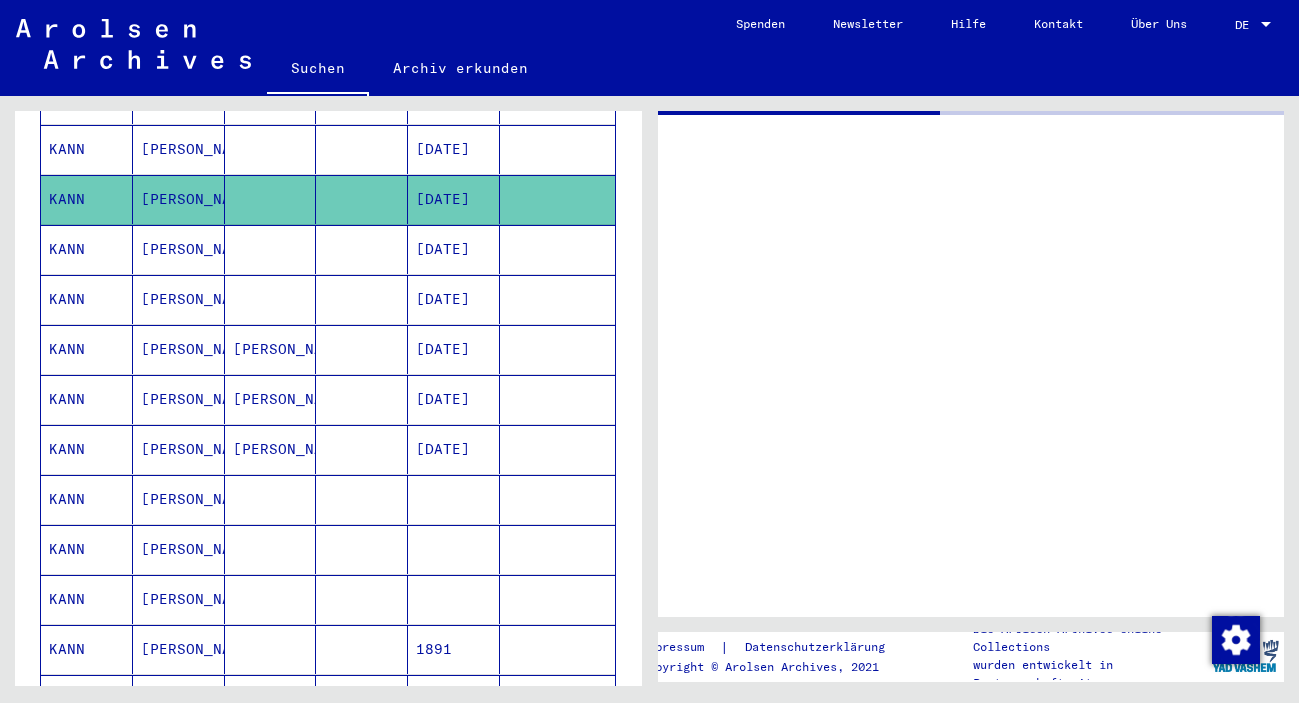 scroll, scrollTop: 0, scrollLeft: 0, axis: both 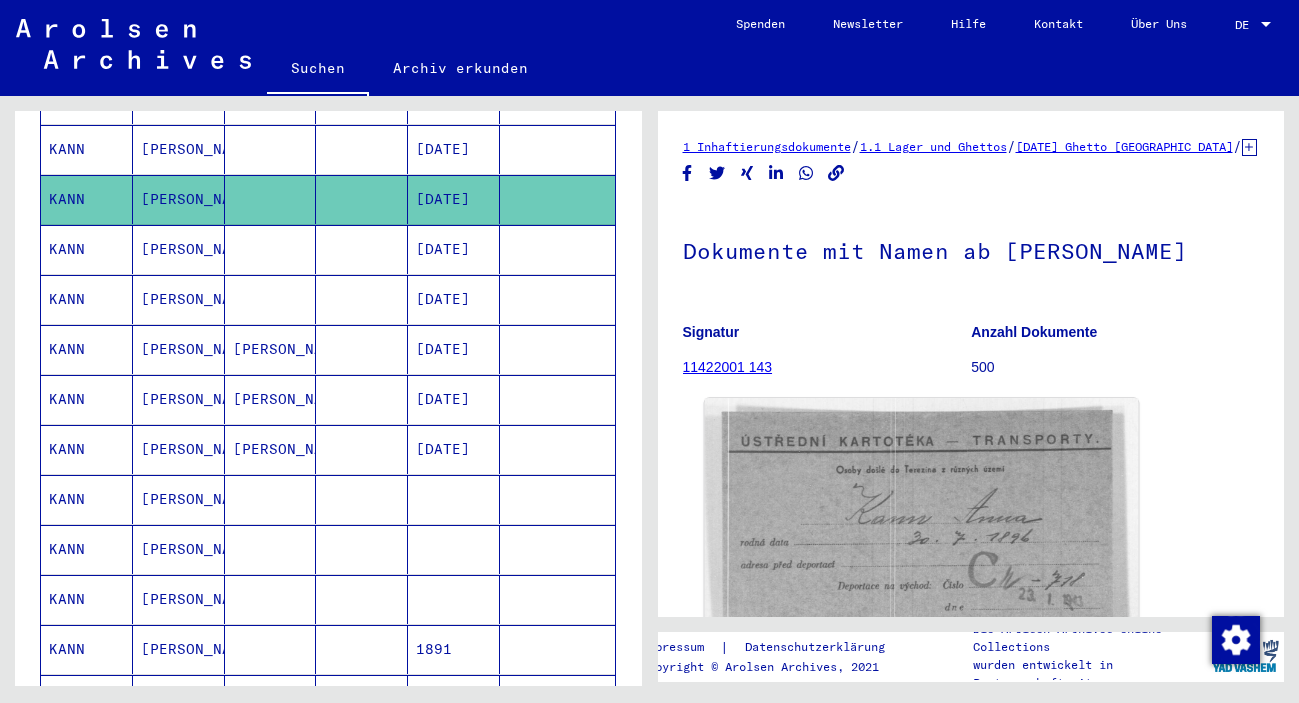 click 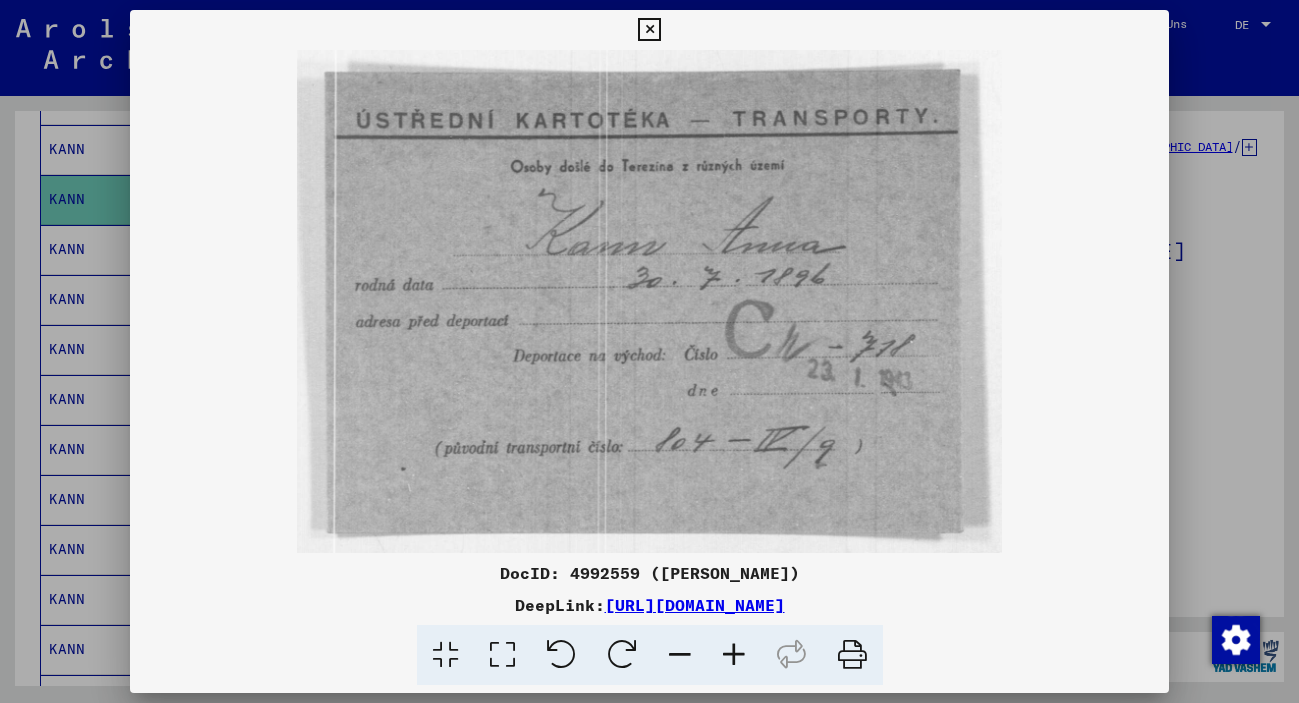 drag, startPoint x: 1032, startPoint y: 612, endPoint x: 404, endPoint y: 618, distance: 628.0287 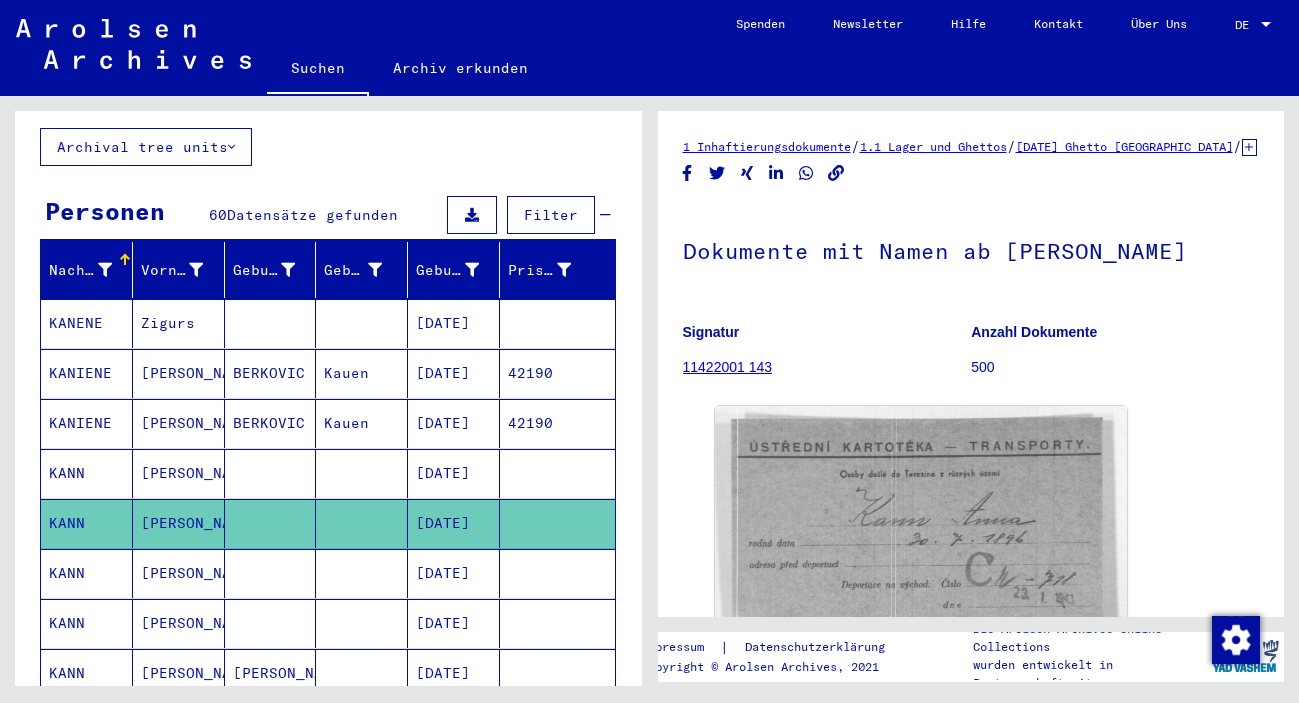 scroll, scrollTop: 0, scrollLeft: 0, axis: both 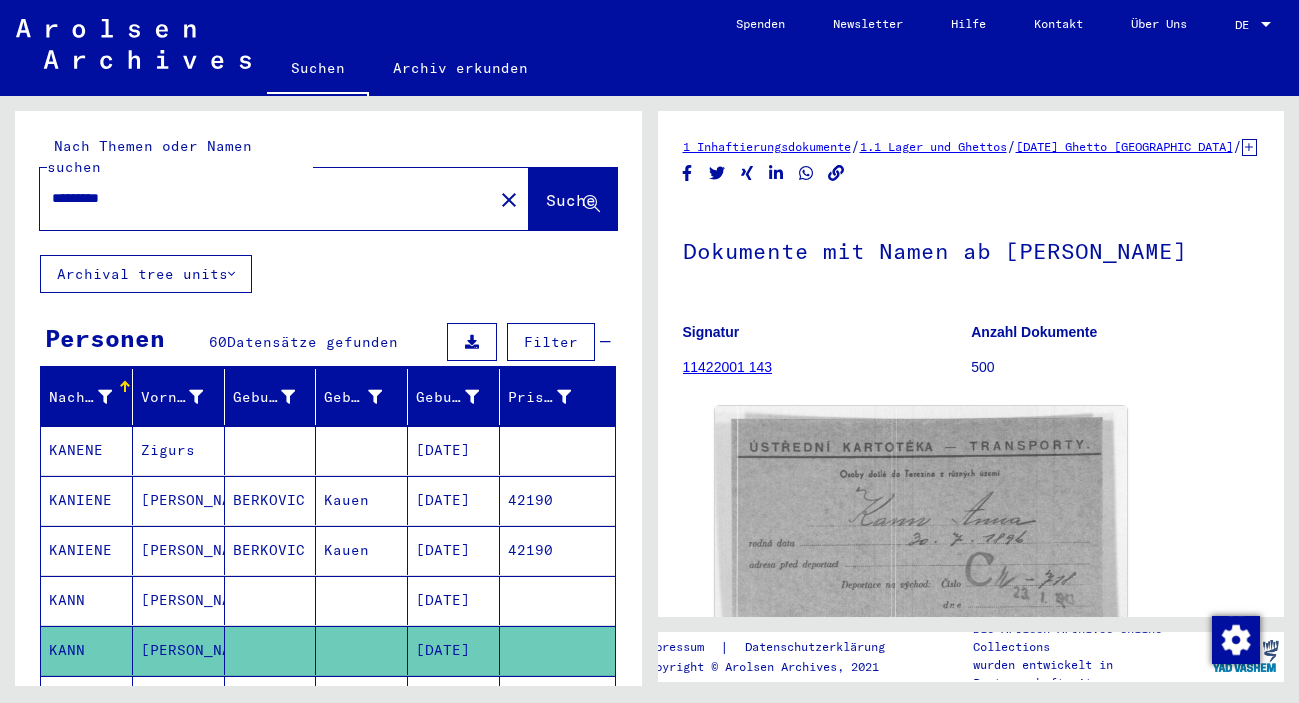 drag, startPoint x: 152, startPoint y: 167, endPoint x: -91, endPoint y: 140, distance: 244.49539 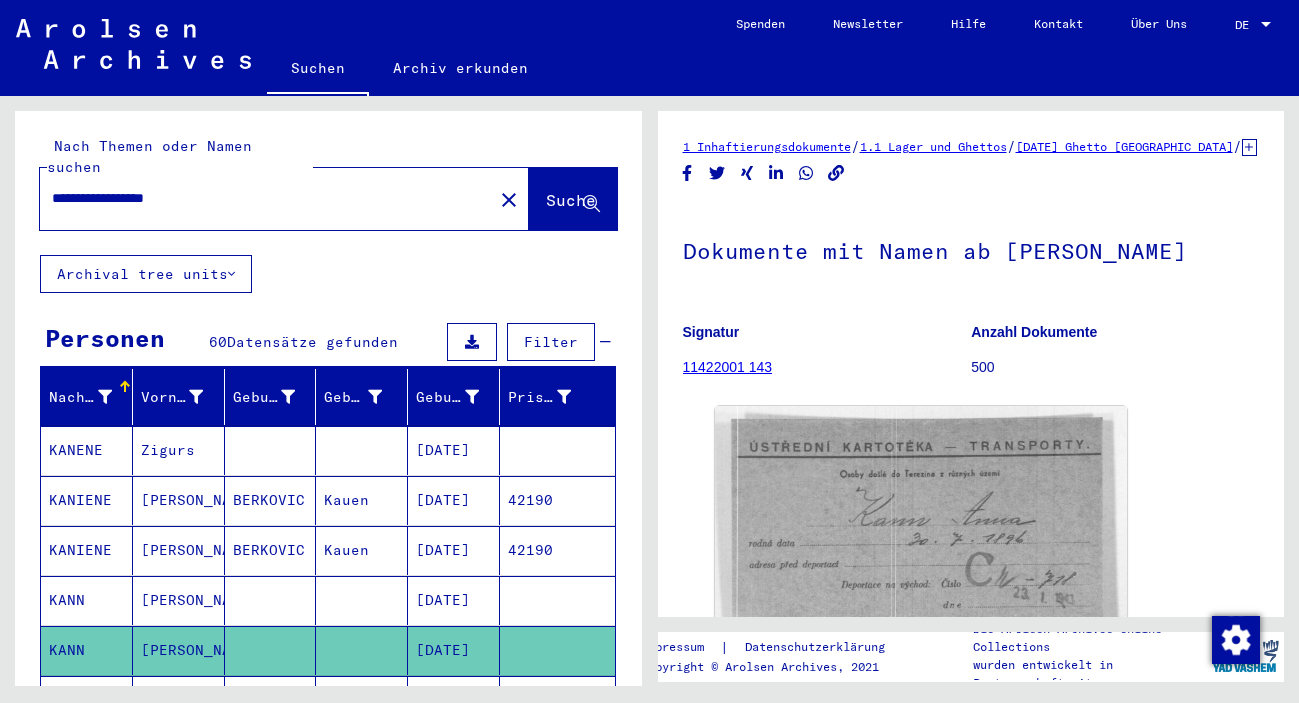 click on "**********" at bounding box center (266, 198) 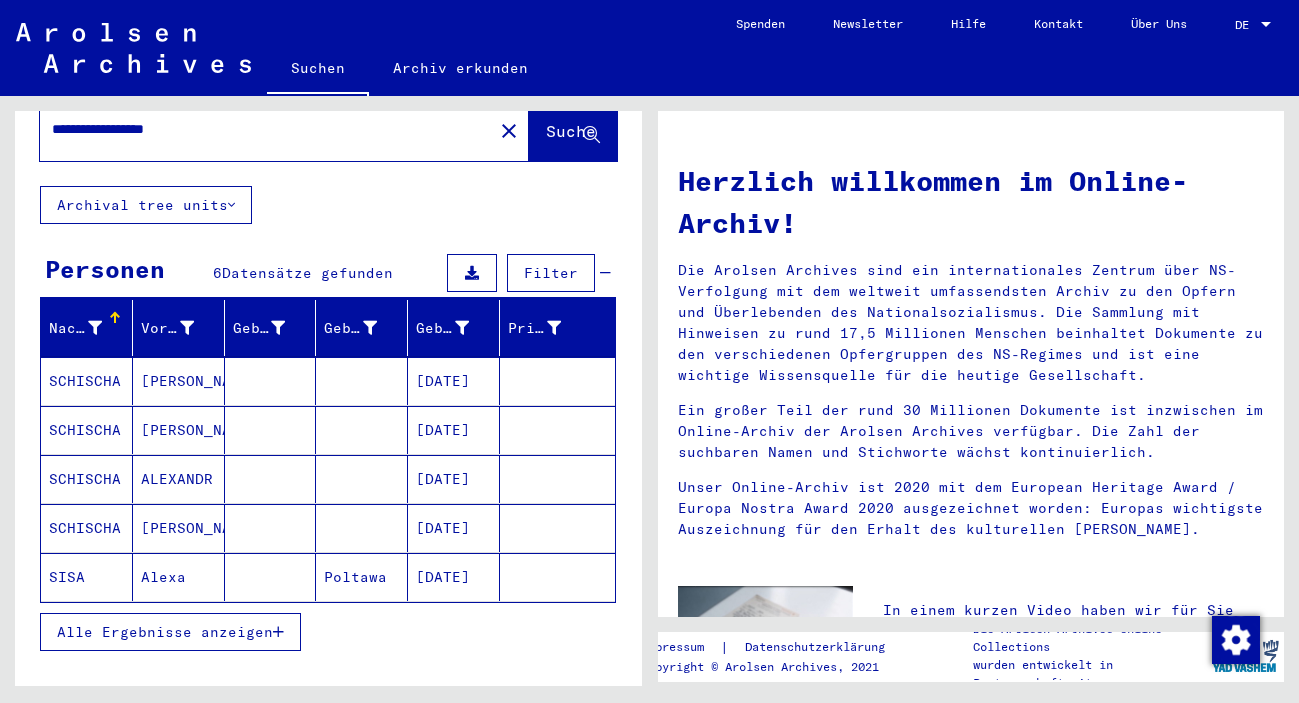 scroll, scrollTop: 108, scrollLeft: 0, axis: vertical 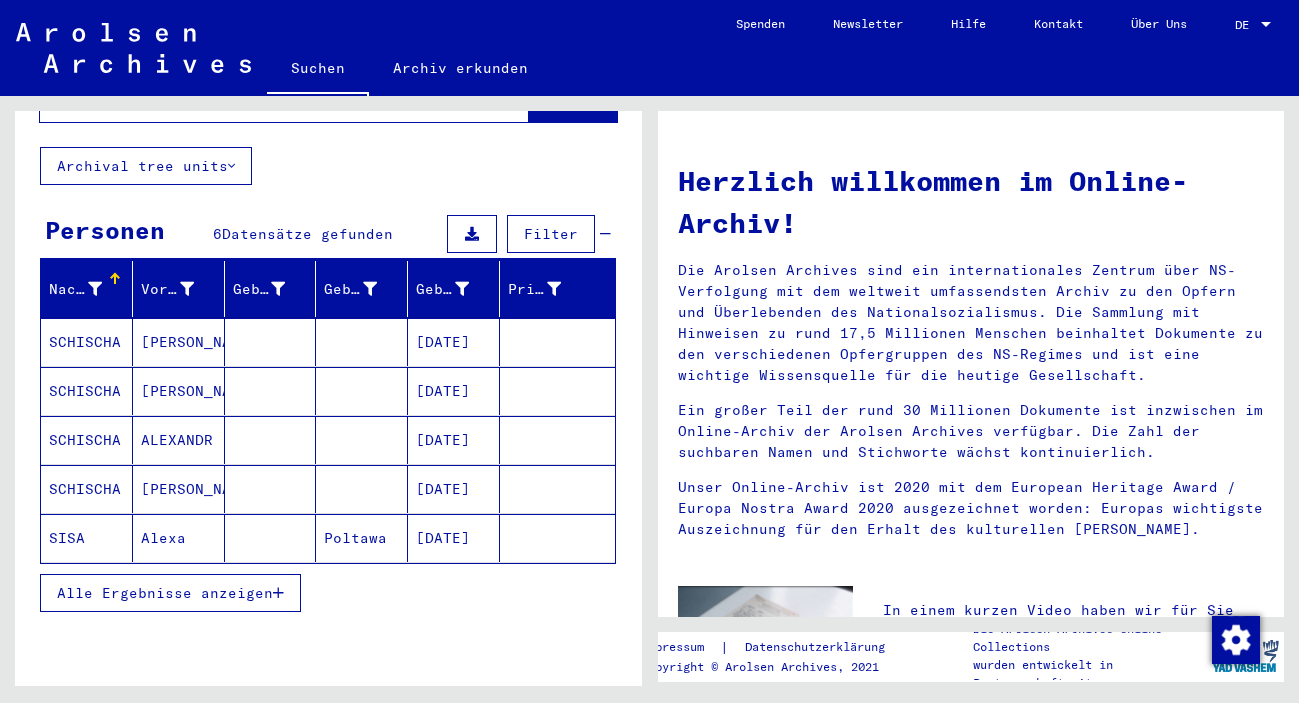 click on "[DATE]" at bounding box center (454, 538) 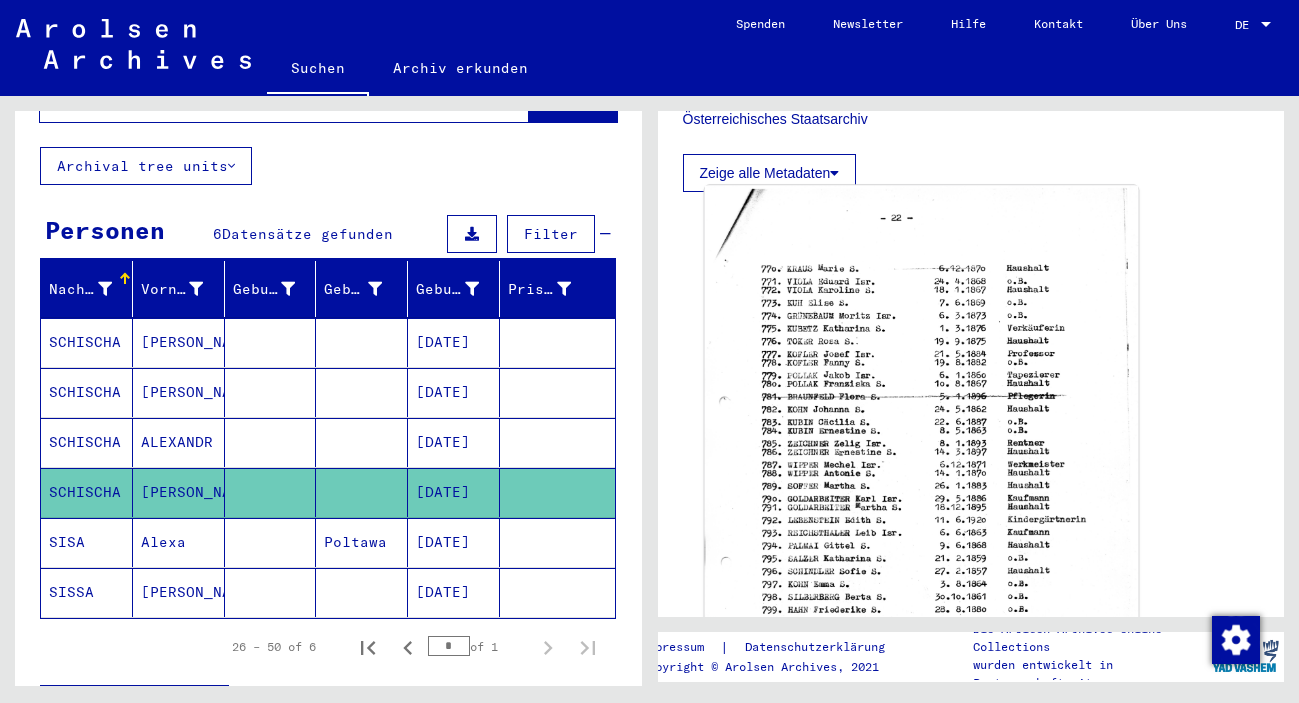 scroll, scrollTop: 432, scrollLeft: 0, axis: vertical 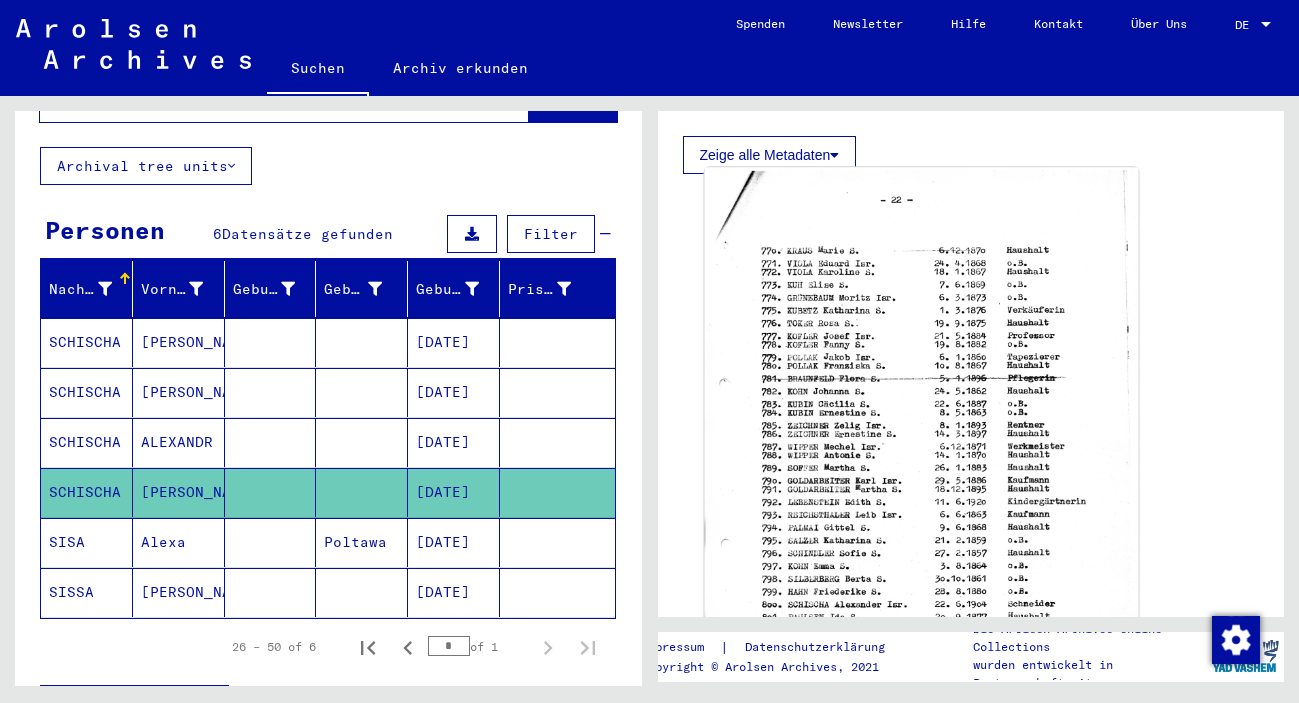 click 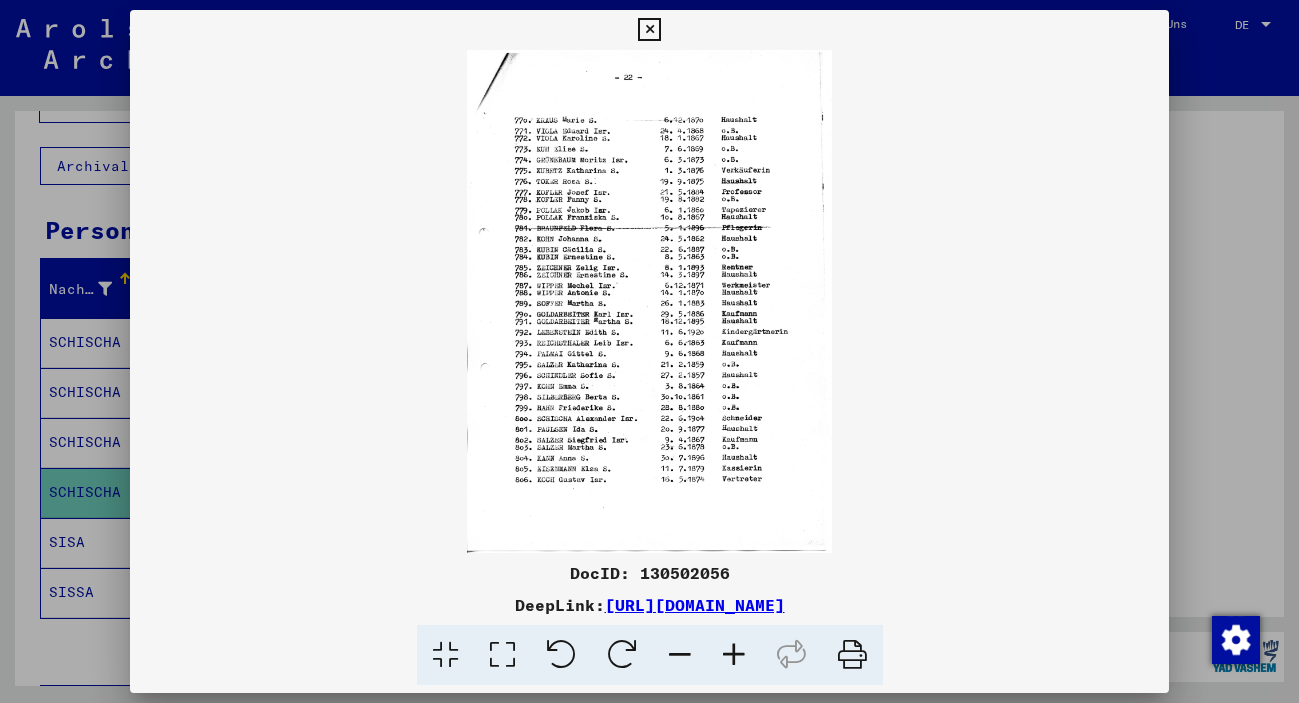 click at bounding box center (734, 655) 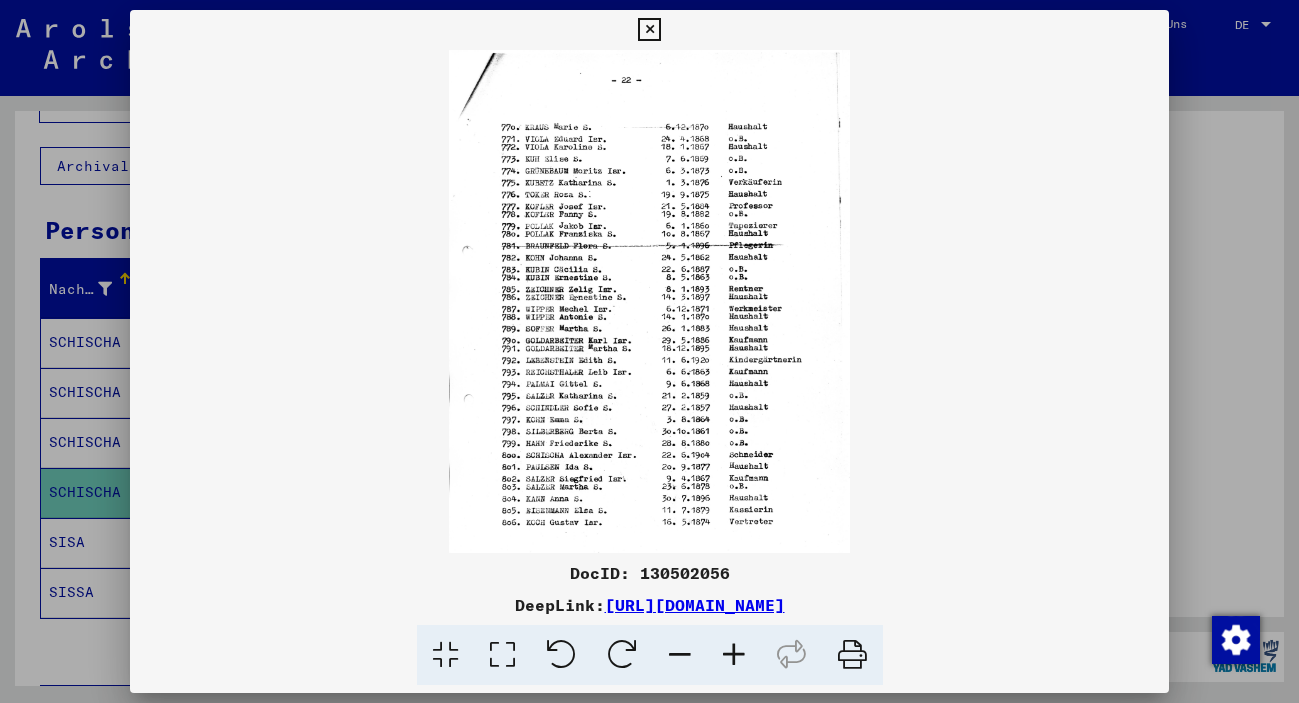 click at bounding box center [734, 655] 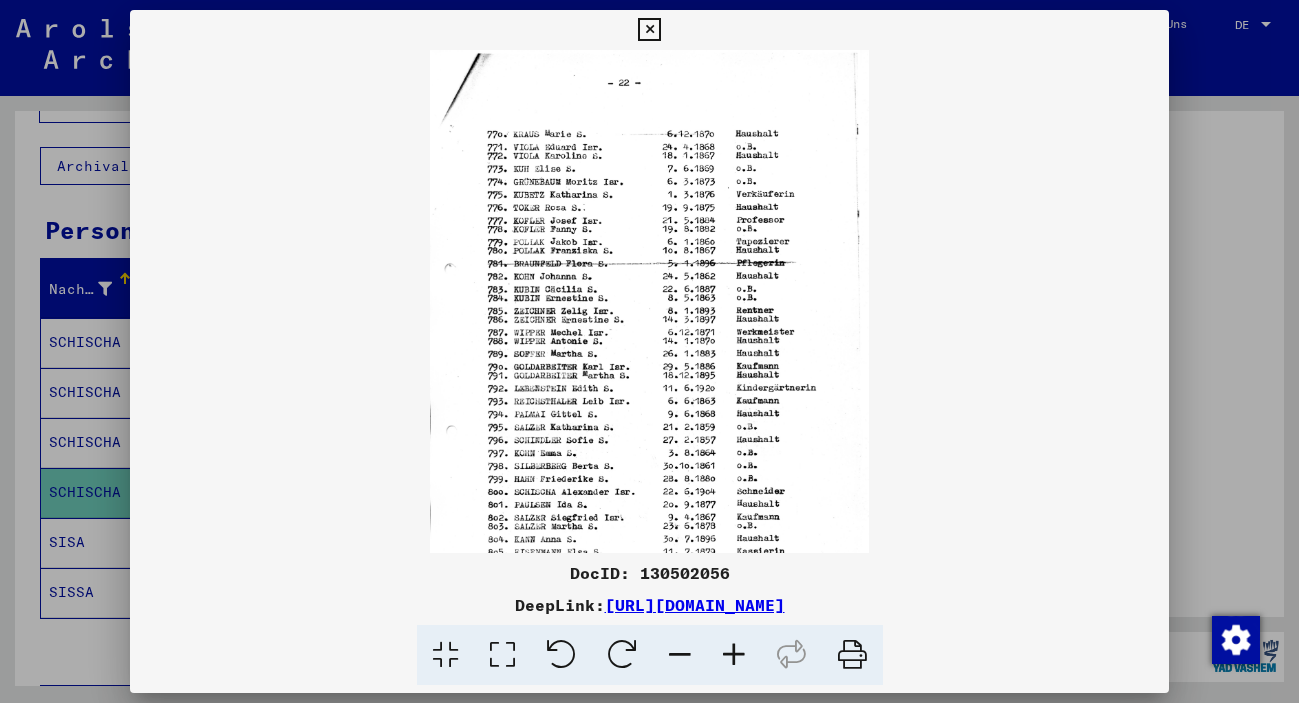 click at bounding box center [734, 655] 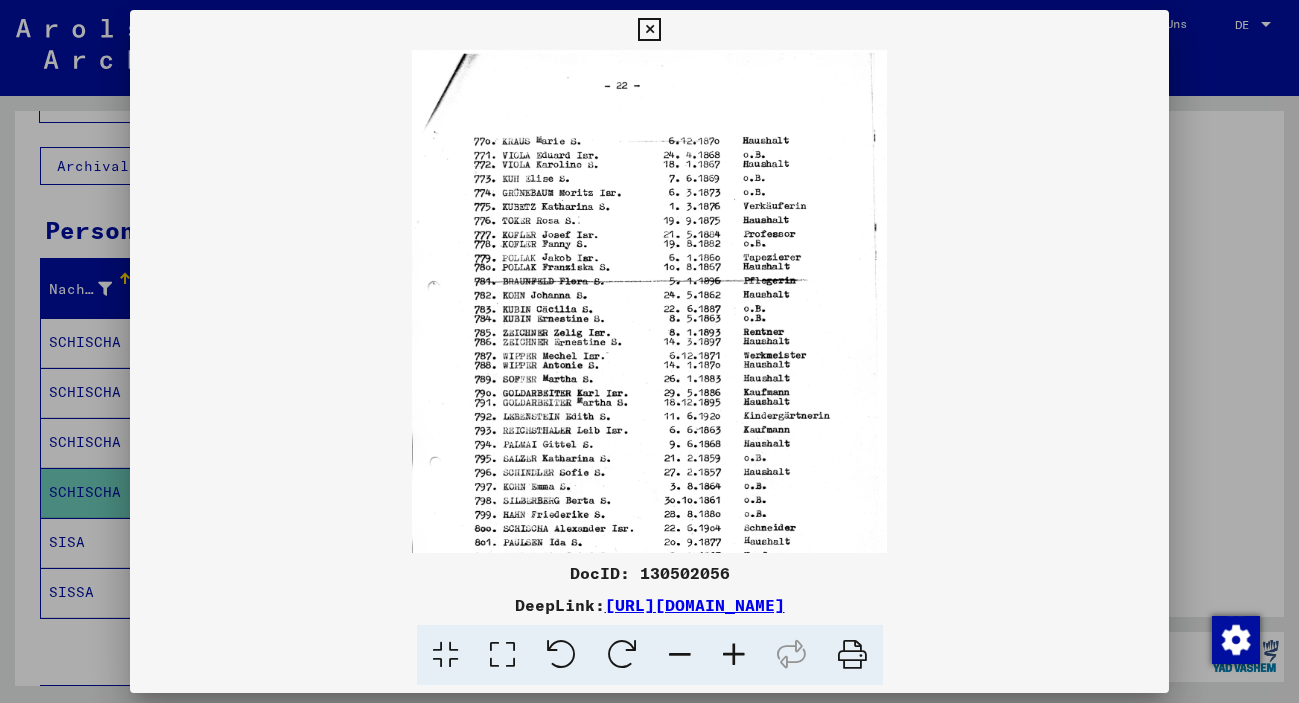 click at bounding box center (734, 655) 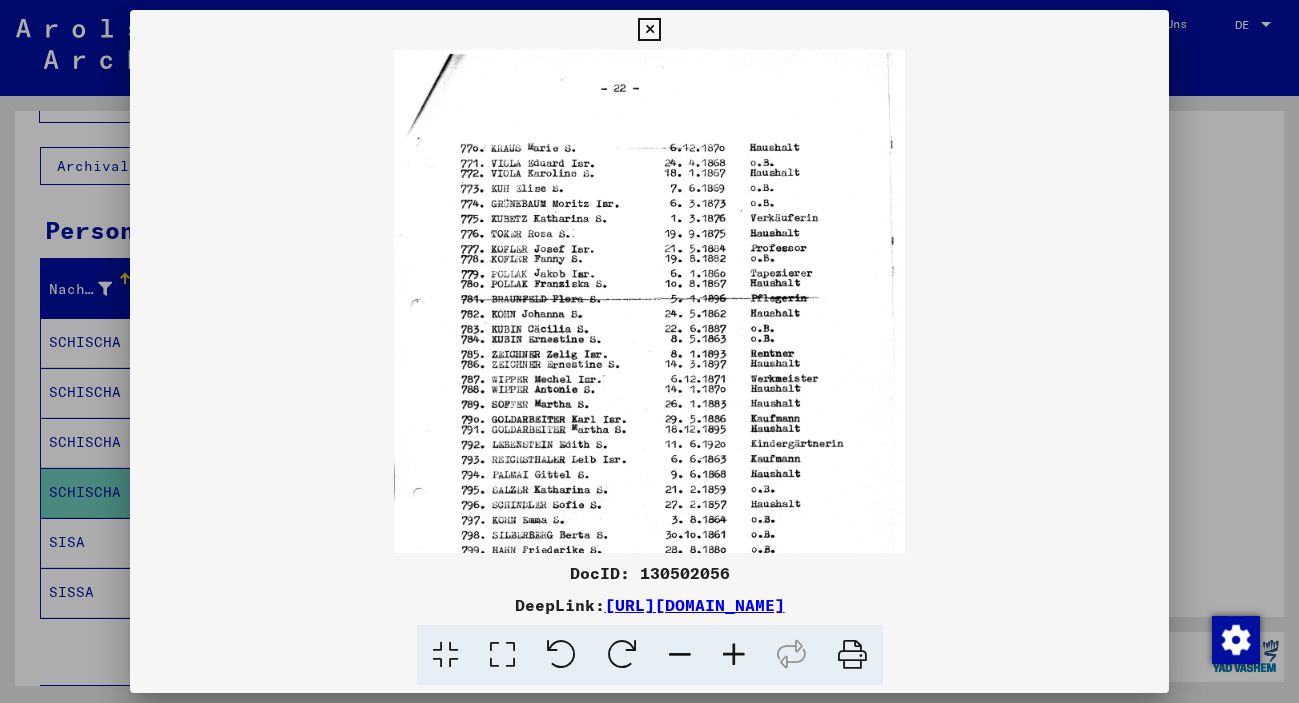 click at bounding box center (734, 655) 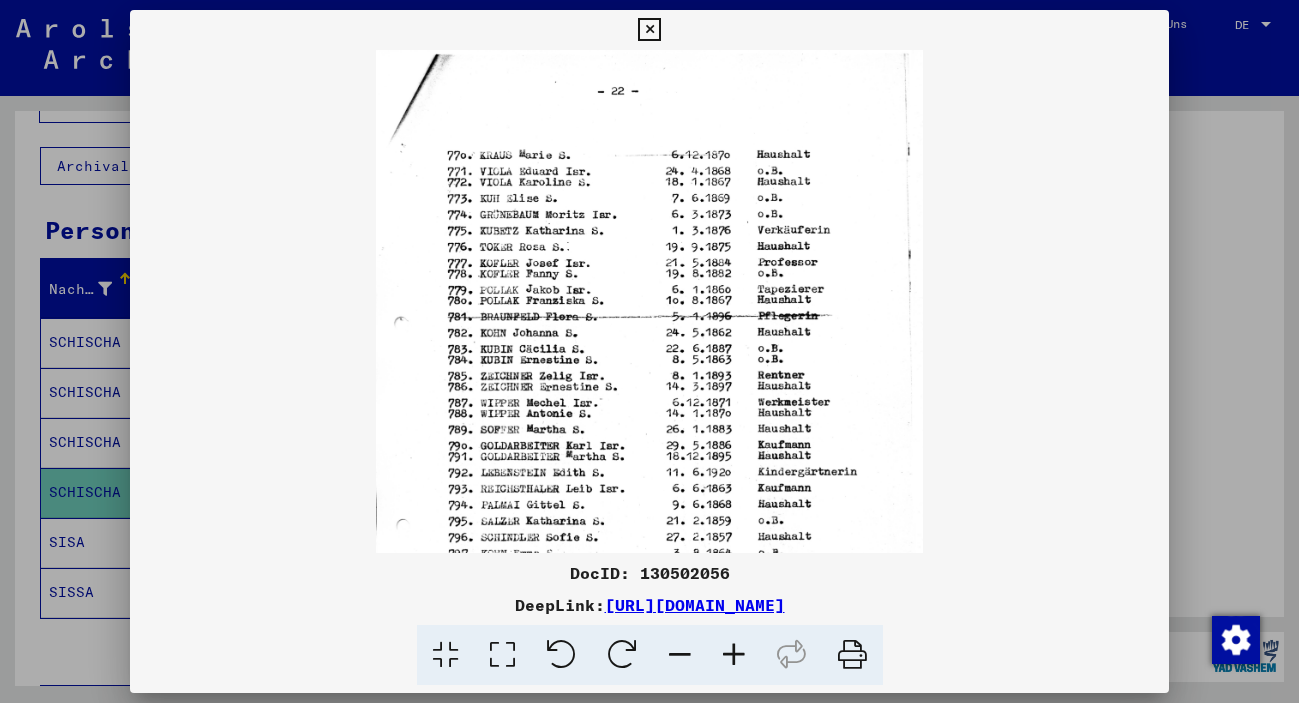 click at bounding box center (734, 655) 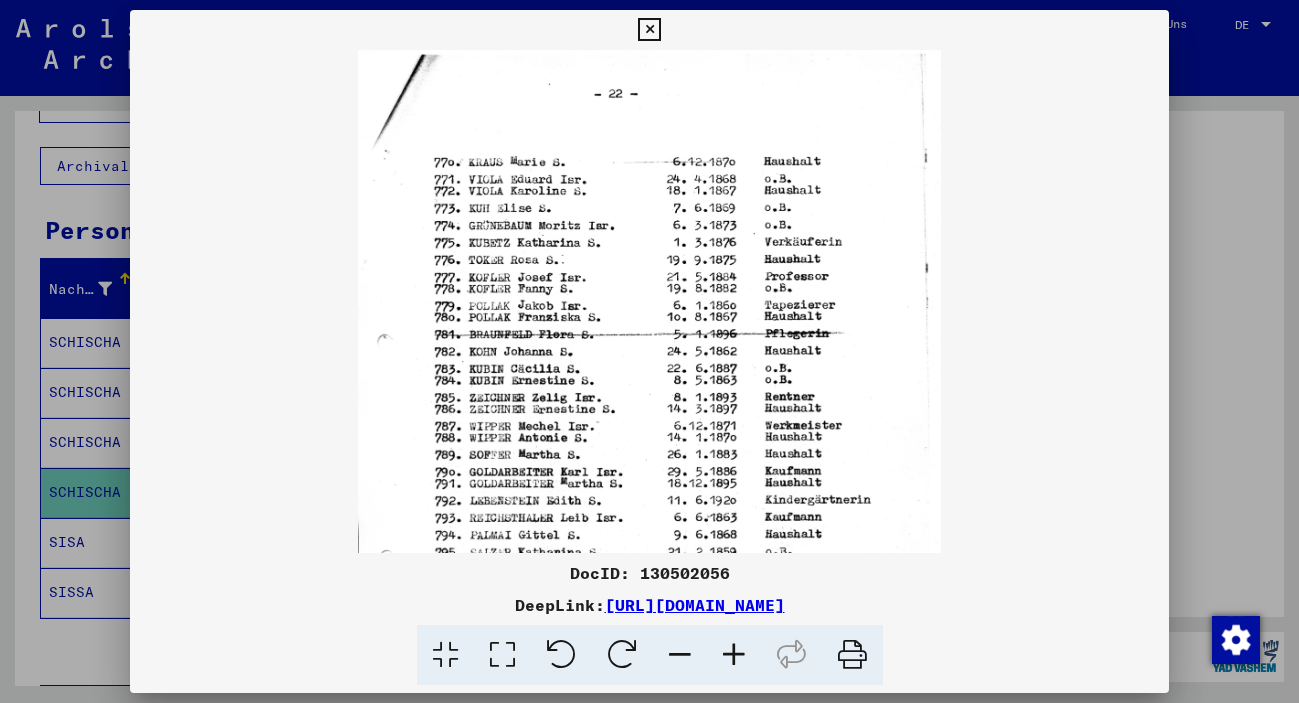 click at bounding box center (734, 655) 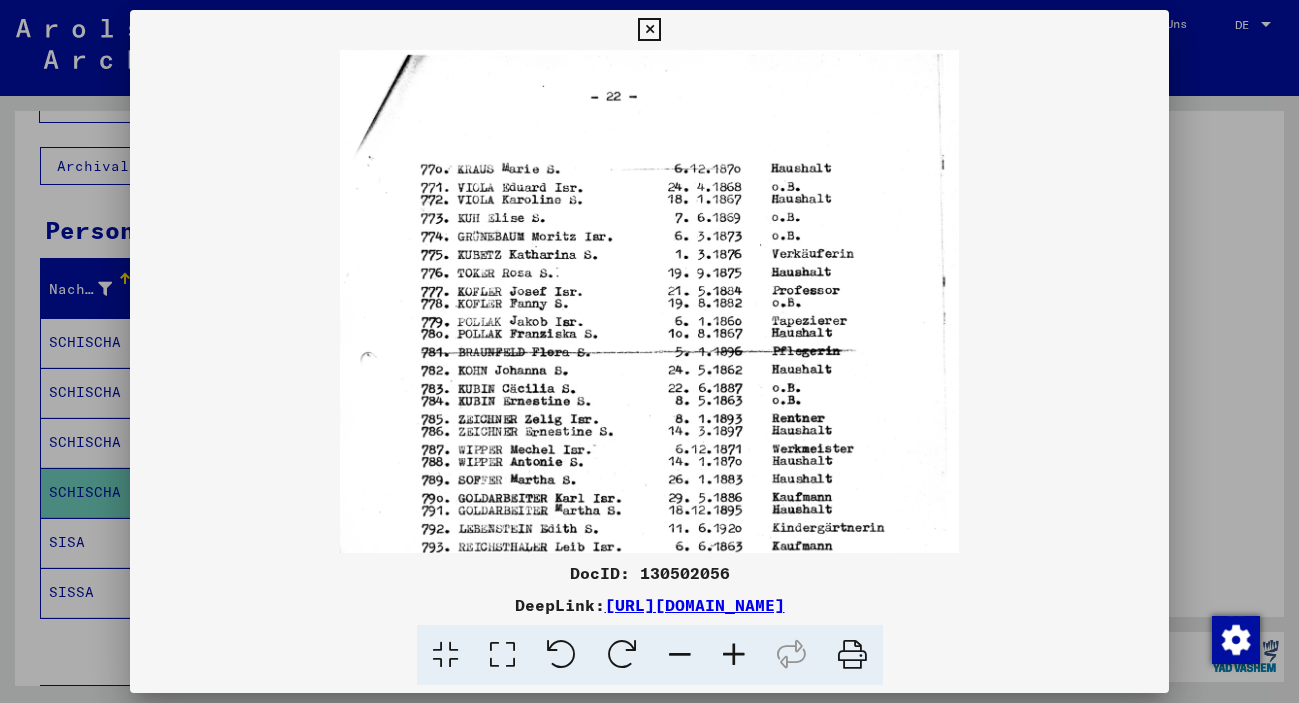 click at bounding box center [734, 655] 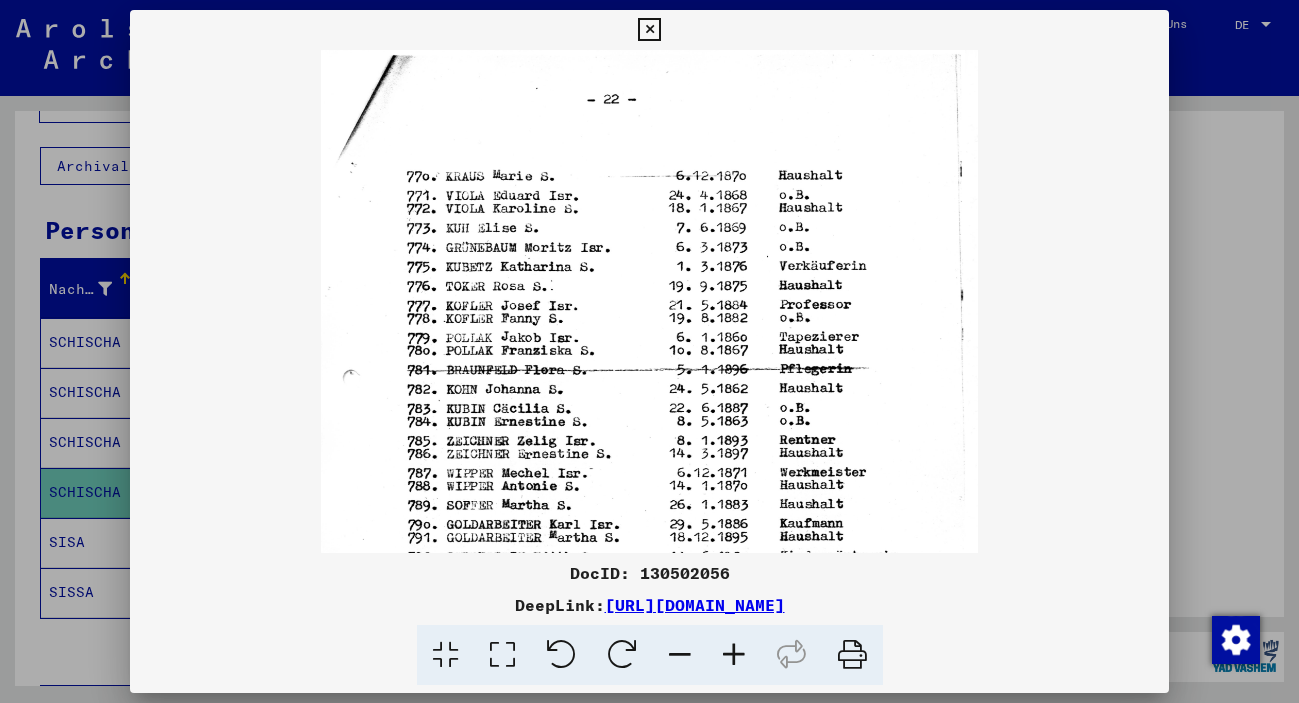 click at bounding box center [734, 655] 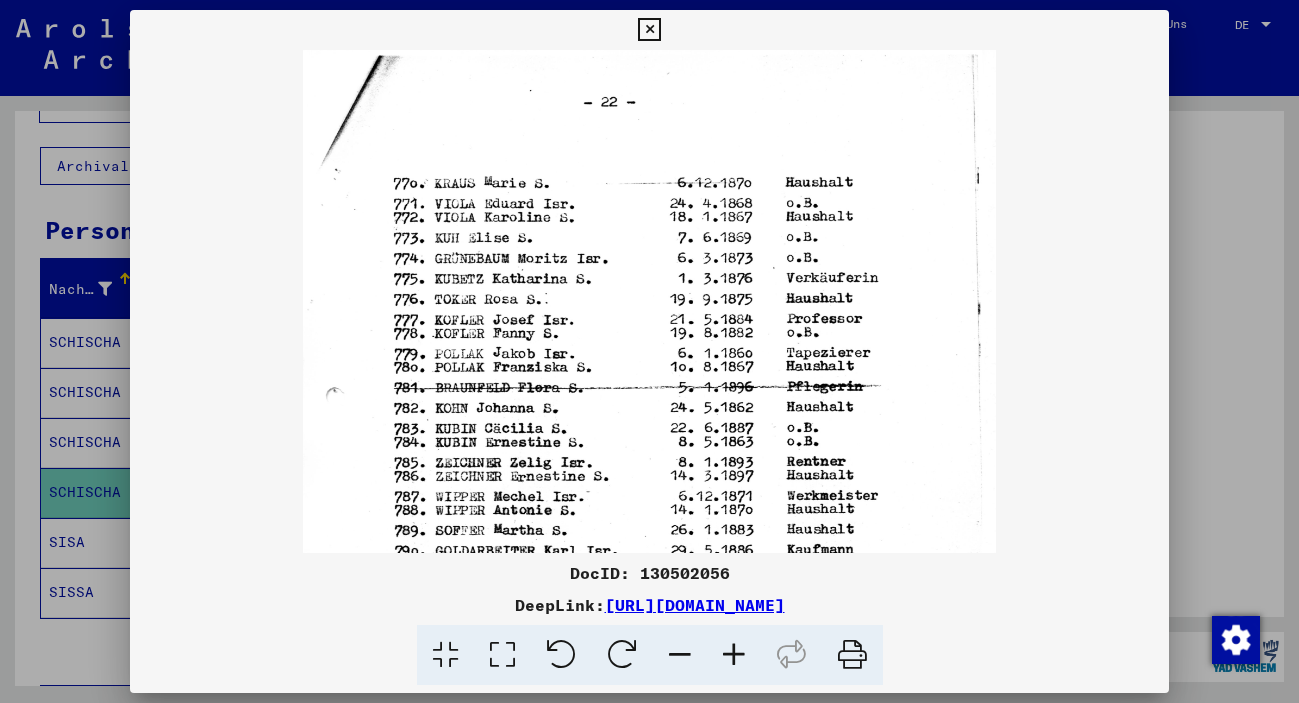 click at bounding box center [734, 655] 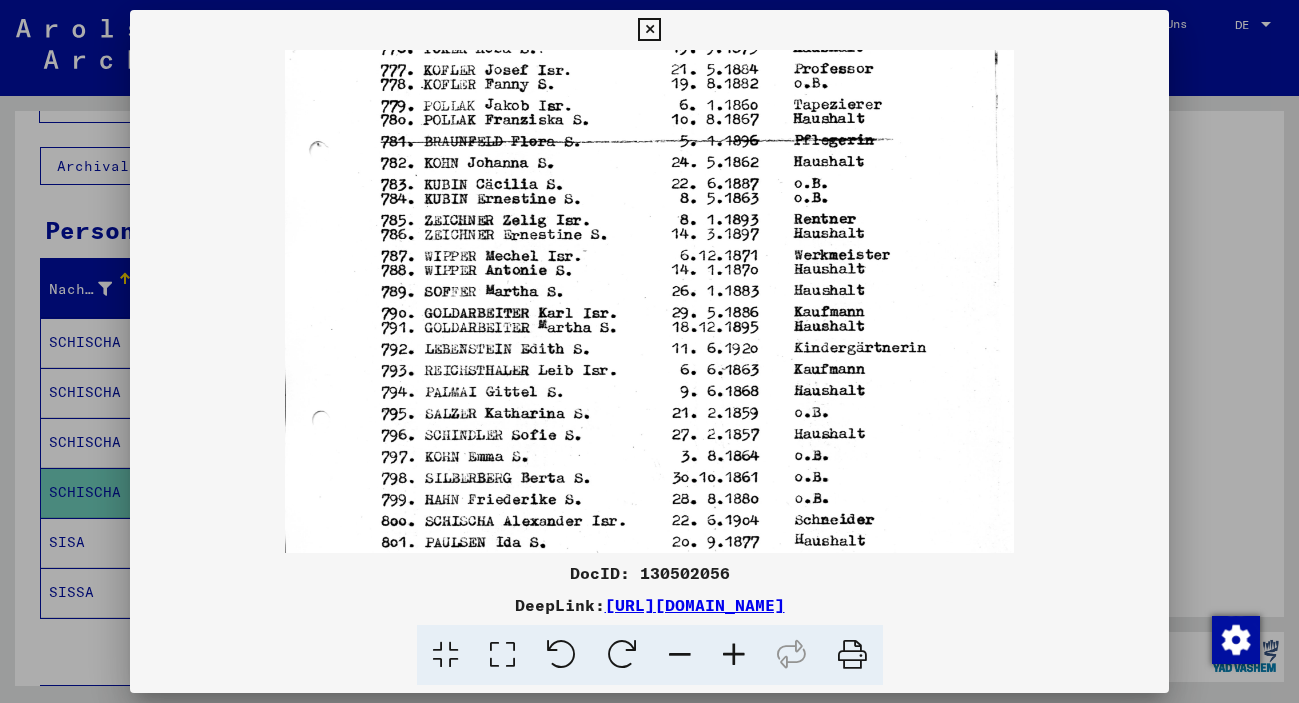drag, startPoint x: 518, startPoint y: 442, endPoint x: 507, endPoint y: 178, distance: 264.22906 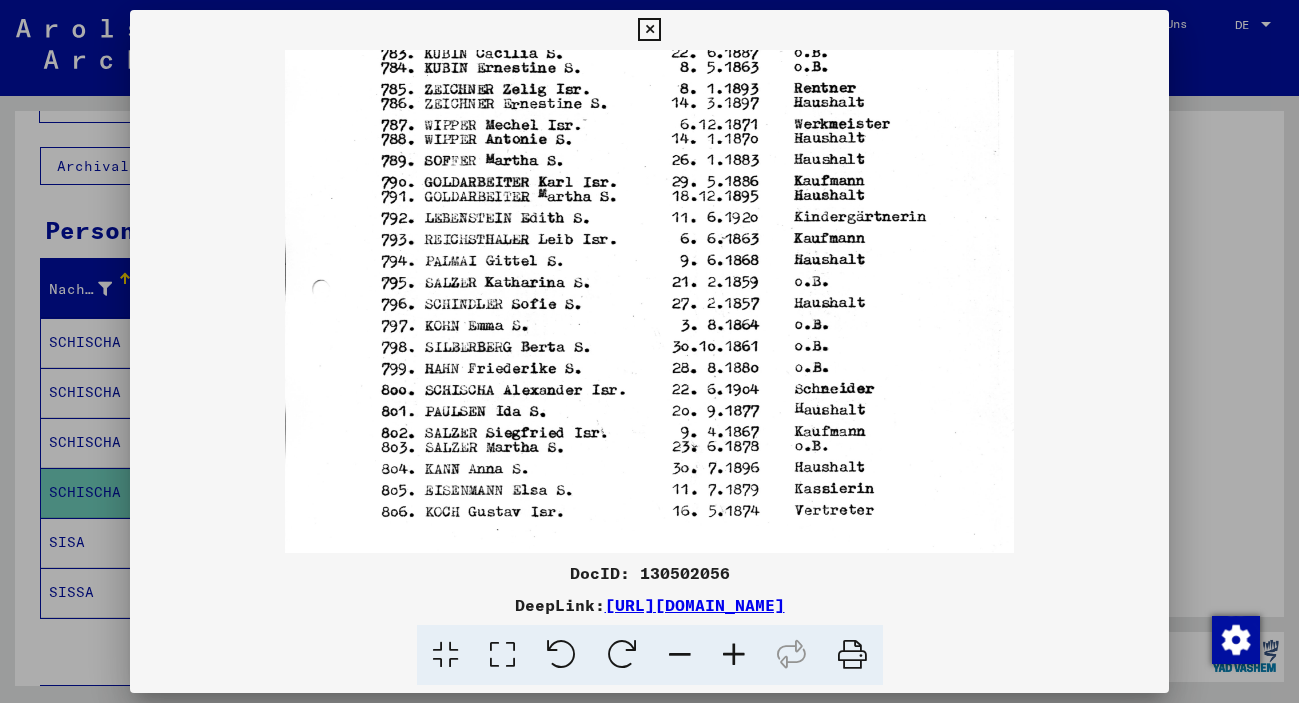 scroll, scrollTop: 396, scrollLeft: 0, axis: vertical 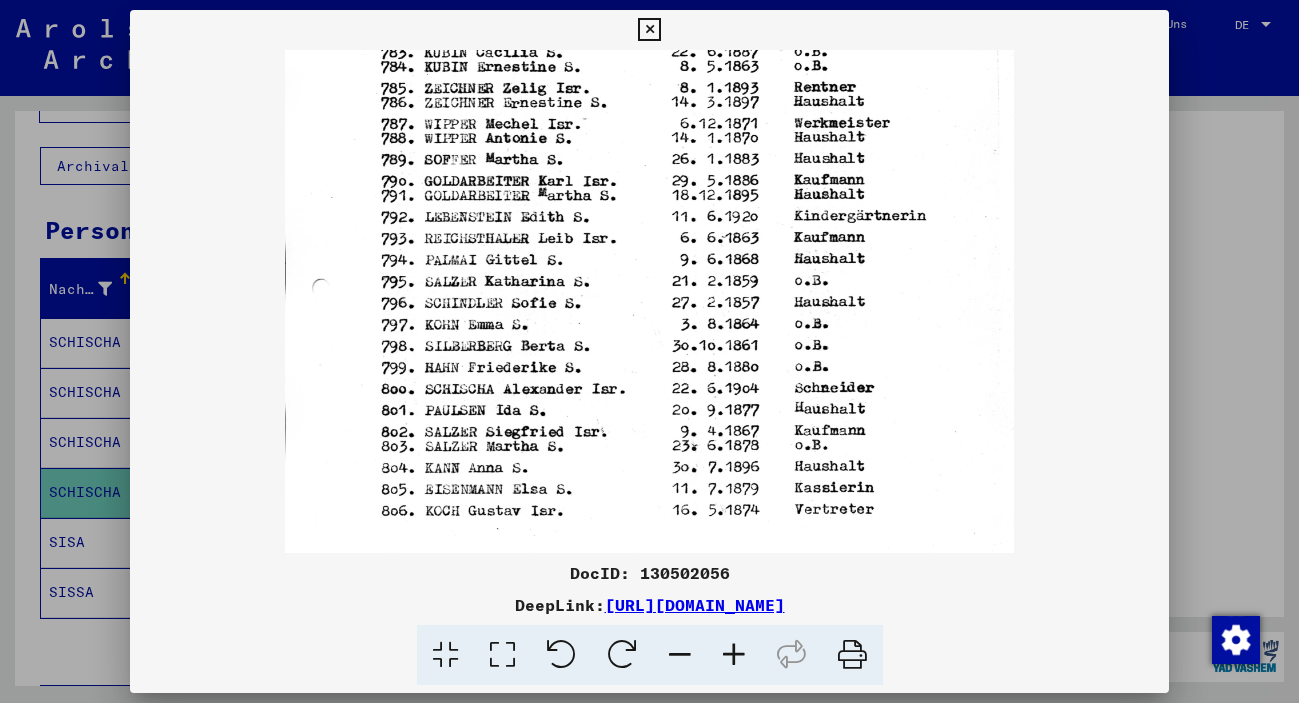 drag, startPoint x: 497, startPoint y: 471, endPoint x: 499, endPoint y: 339, distance: 132.01515 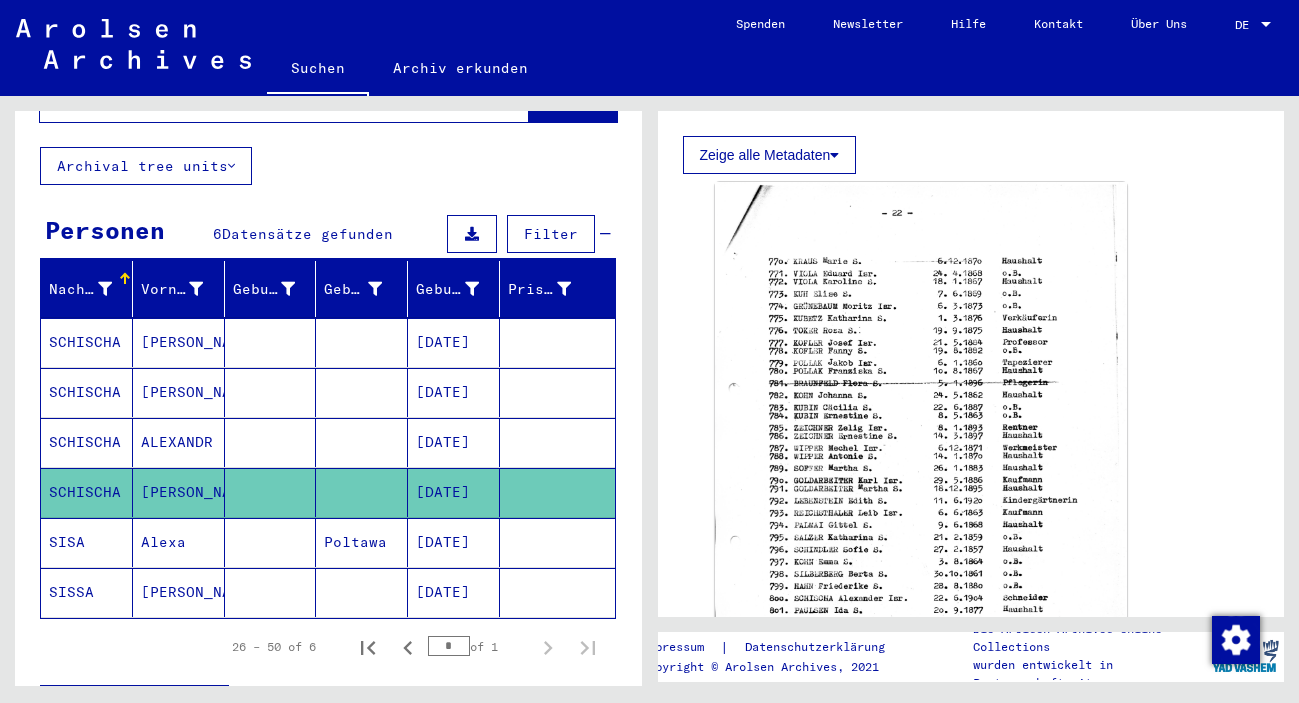 click on "[DATE]" at bounding box center (454, 392) 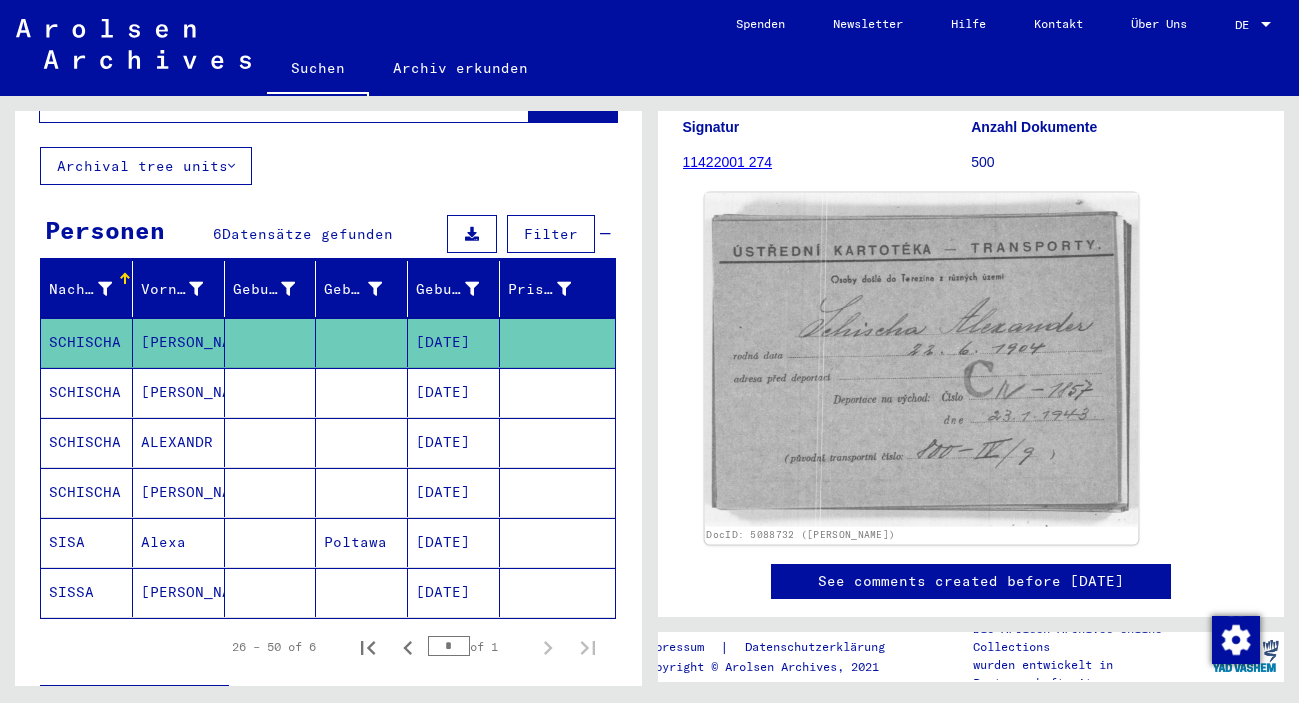 scroll, scrollTop: 216, scrollLeft: 0, axis: vertical 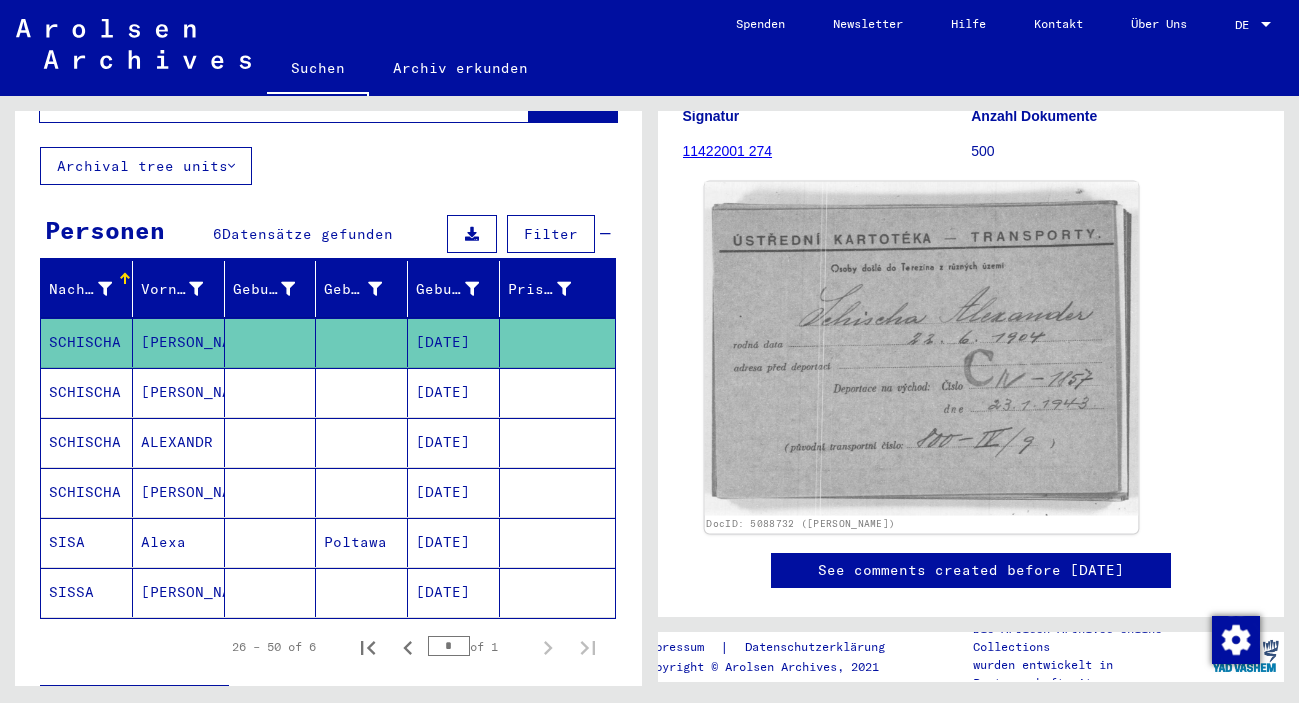 click 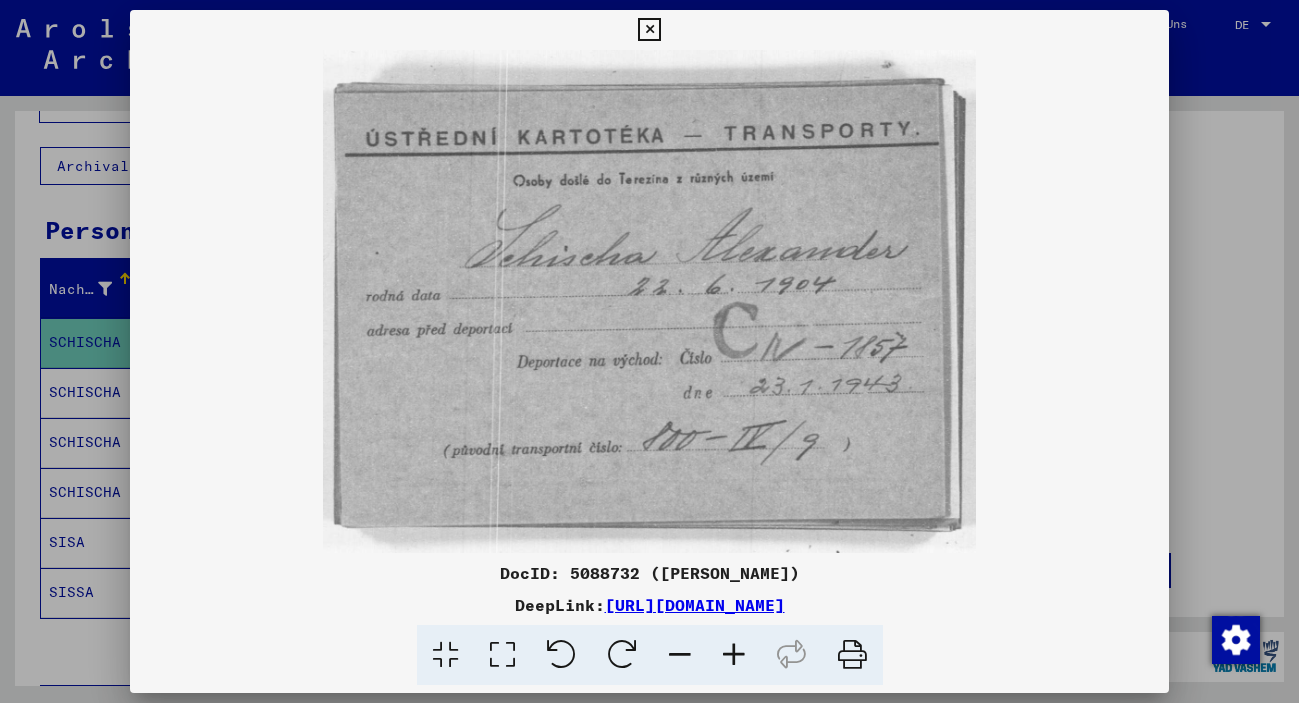 drag, startPoint x: 1027, startPoint y: 612, endPoint x: 399, endPoint y: 616, distance: 628.01276 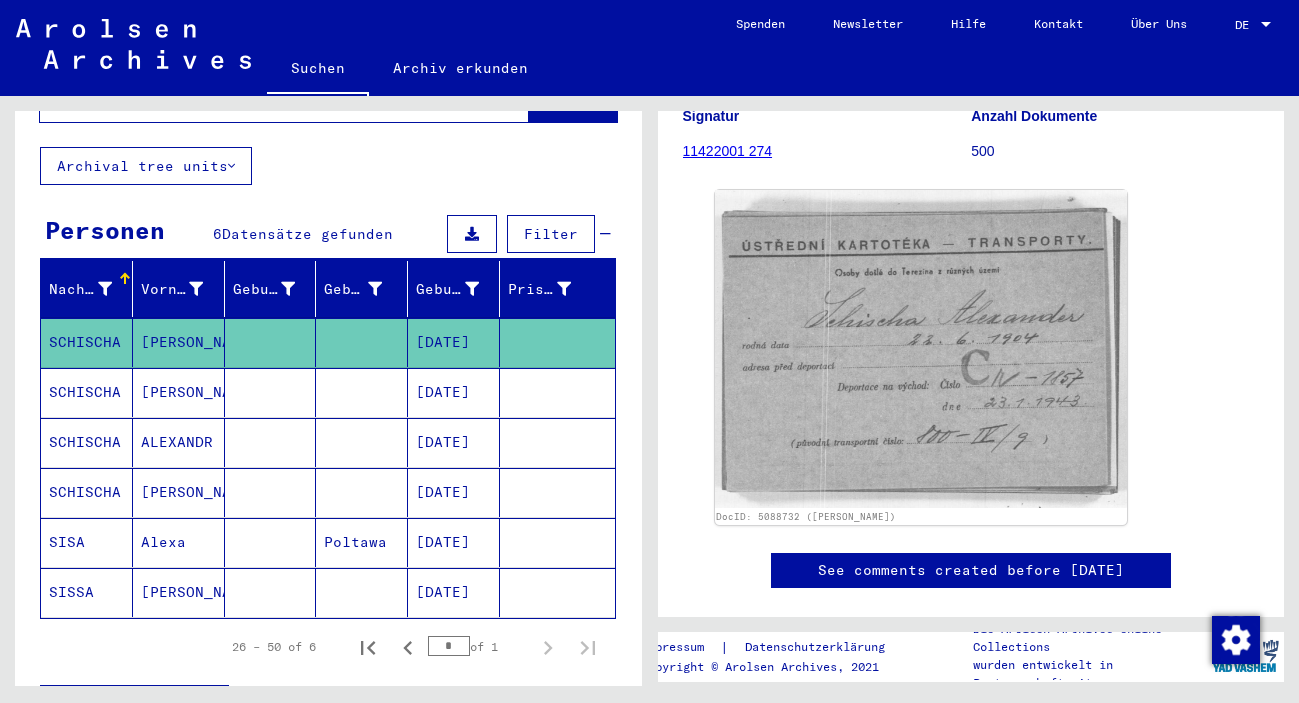 click on "Dokumente mit Namen ab [PERSON_NAME]" 